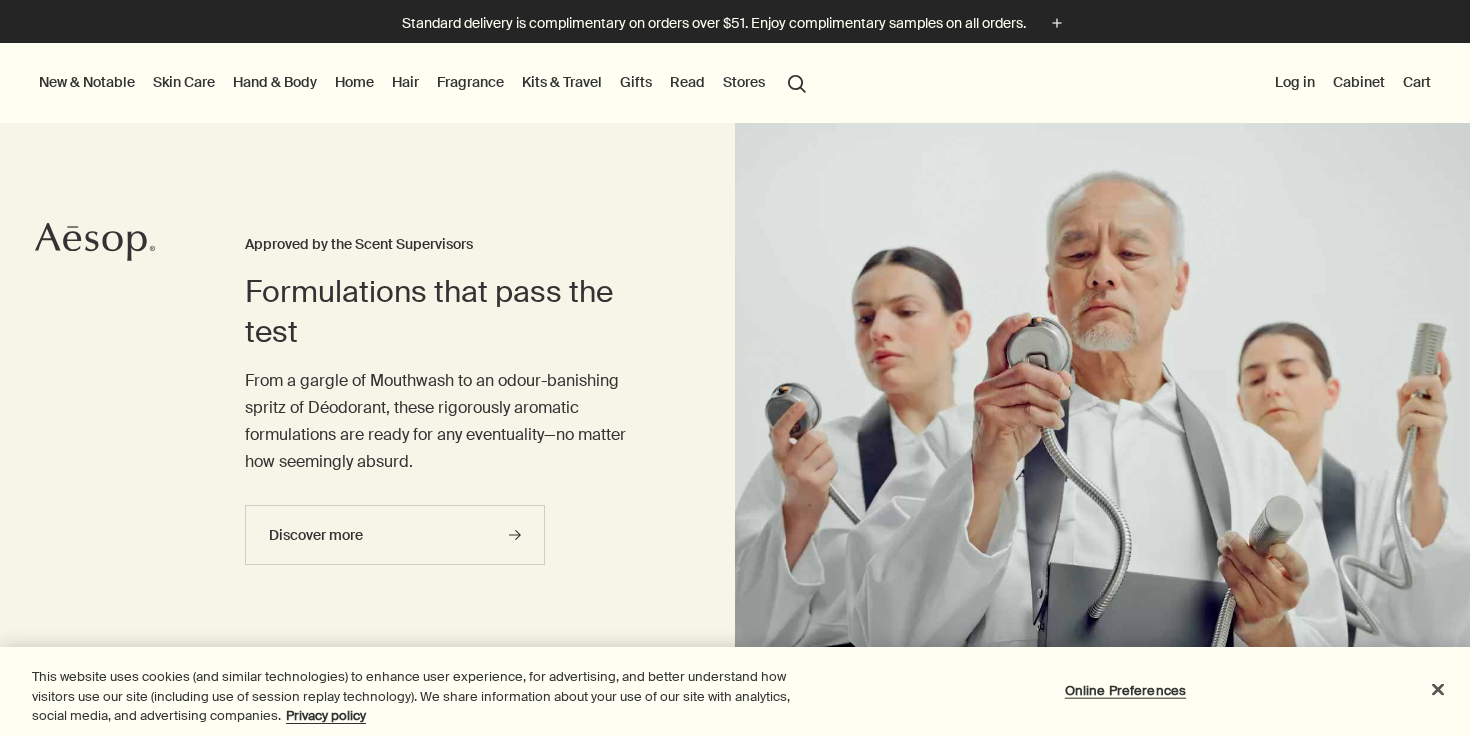 scroll, scrollTop: 94, scrollLeft: 0, axis: vertical 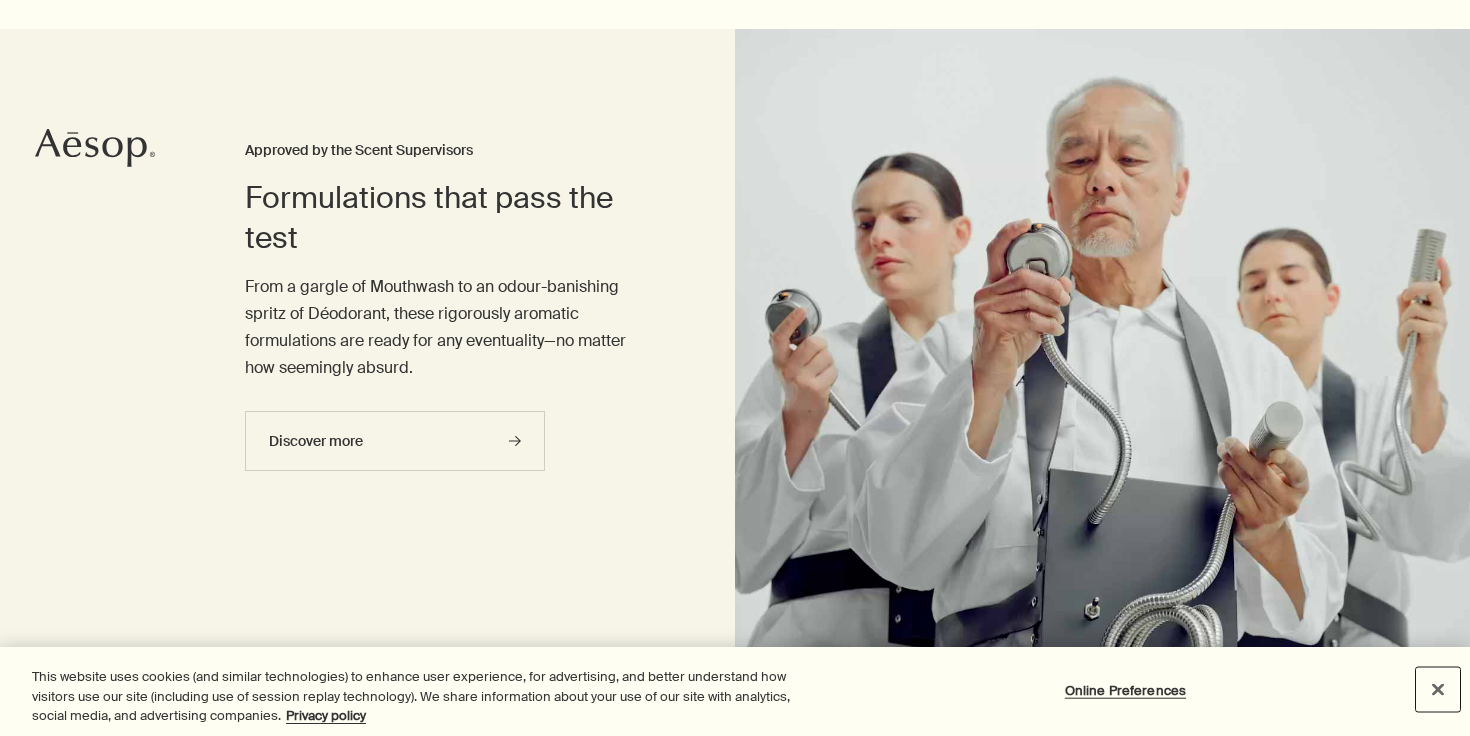click at bounding box center [1438, 689] 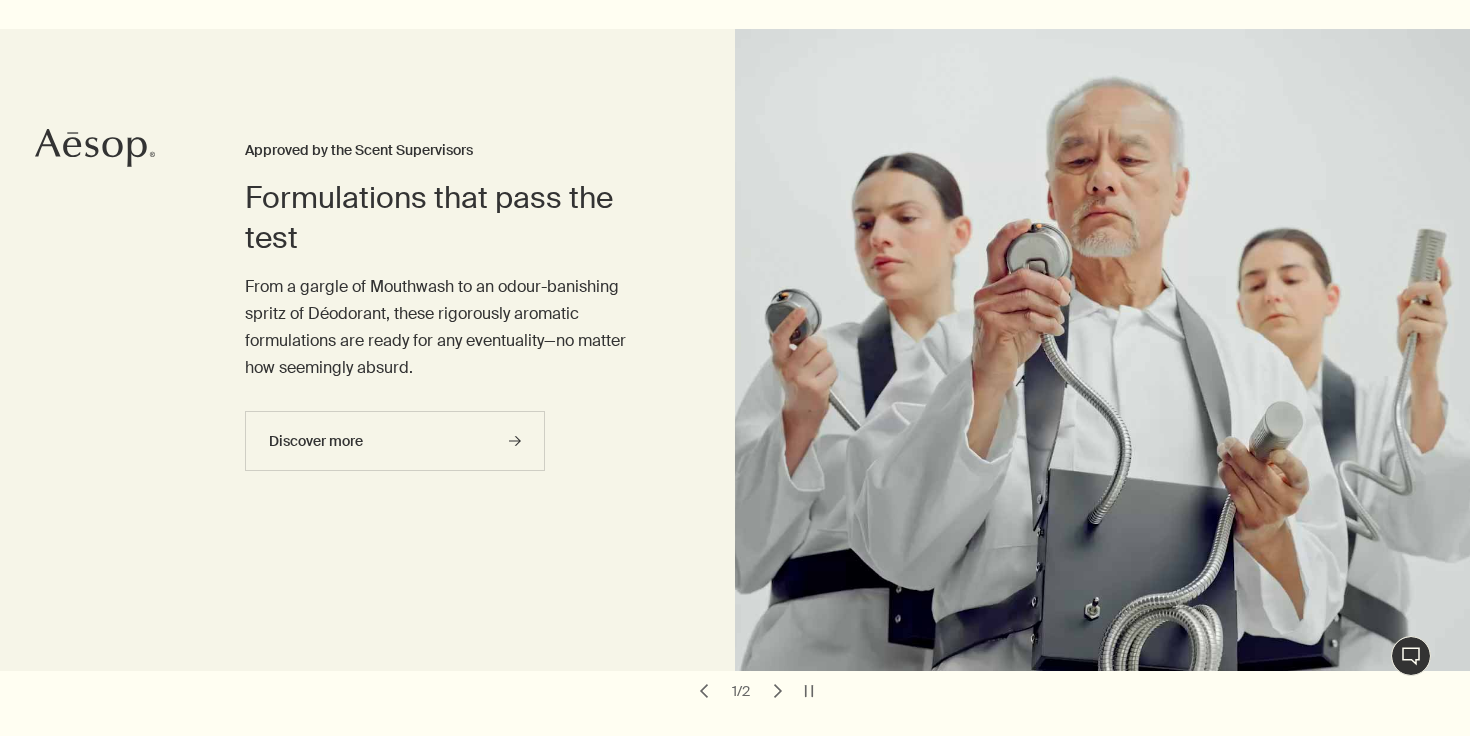 scroll, scrollTop: 0, scrollLeft: 0, axis: both 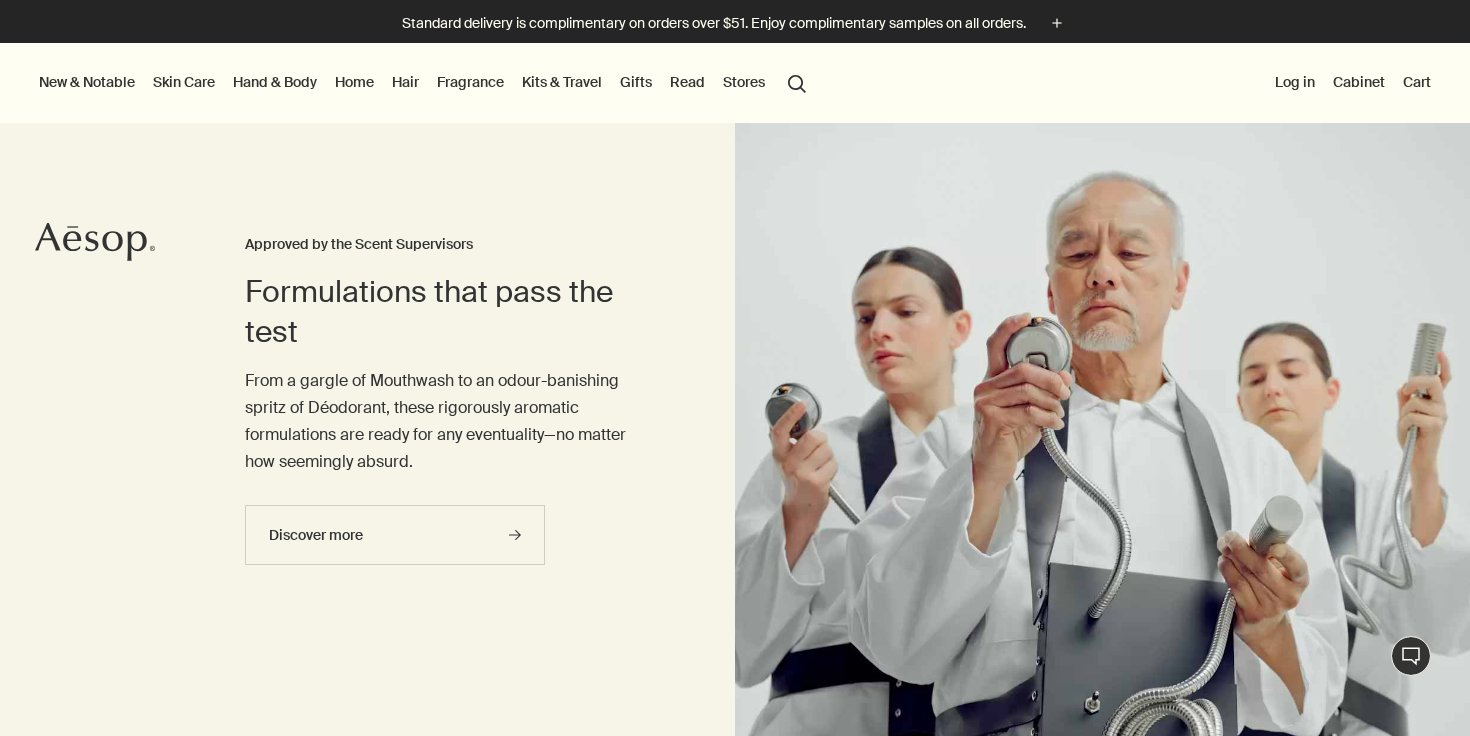 click on "Hand & Body" at bounding box center [275, 82] 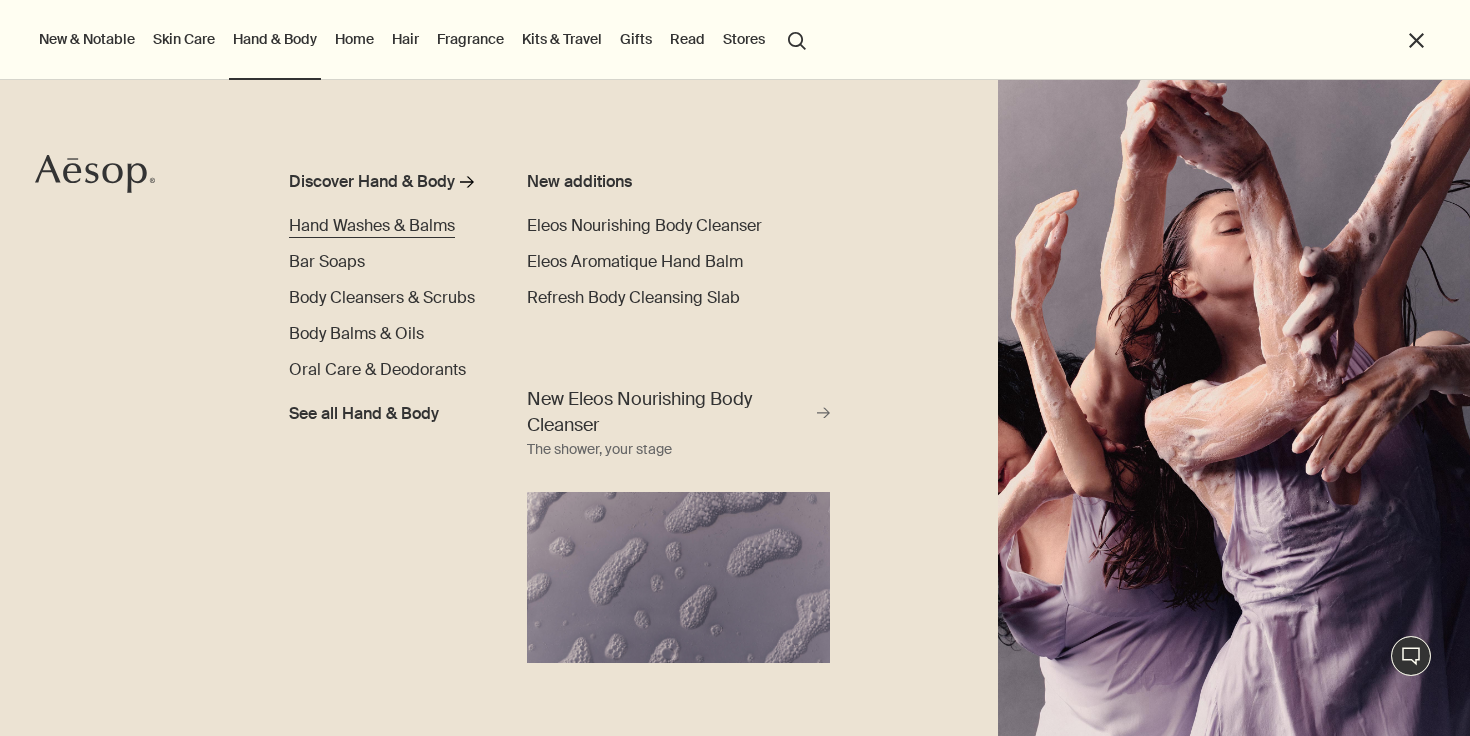 click on "Hand Washes & Balms" at bounding box center (372, 225) 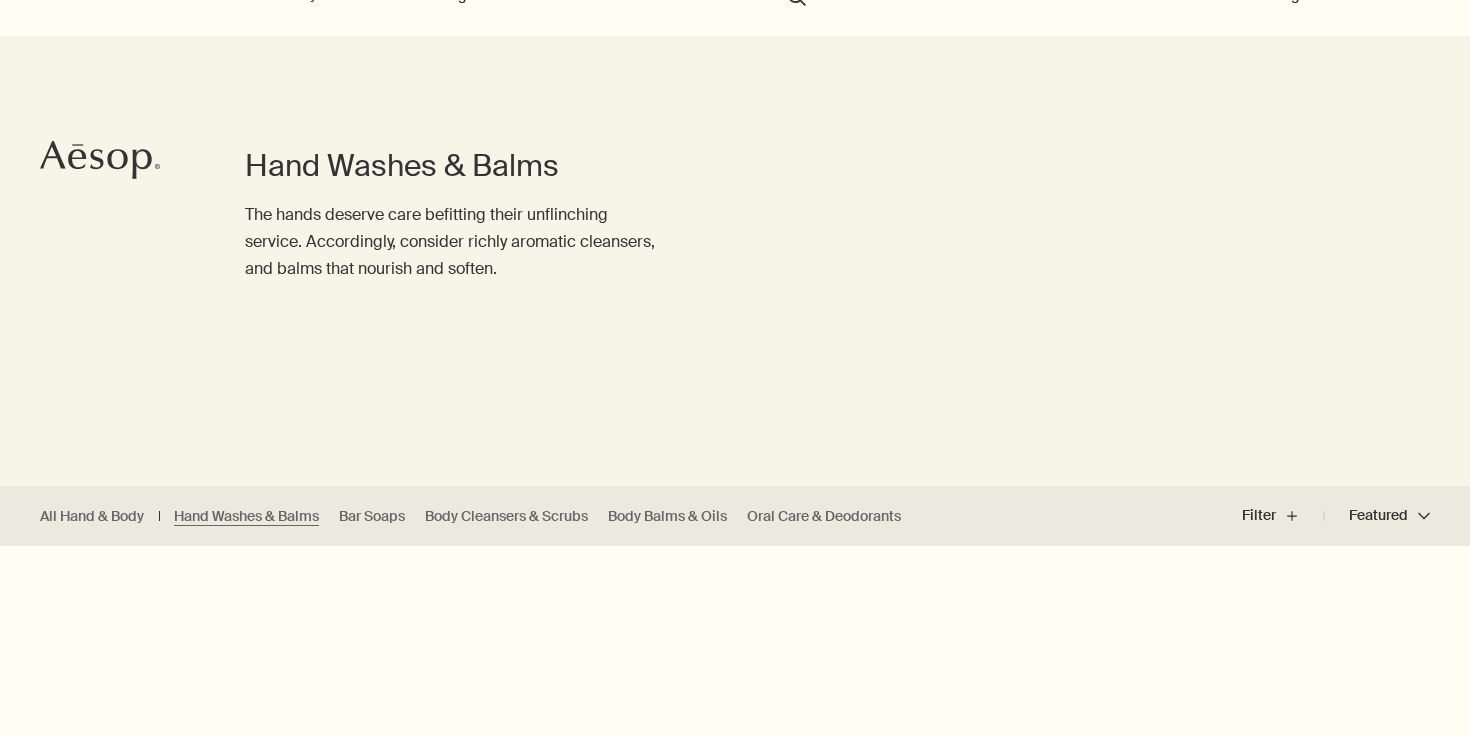 scroll, scrollTop: 0, scrollLeft: 0, axis: both 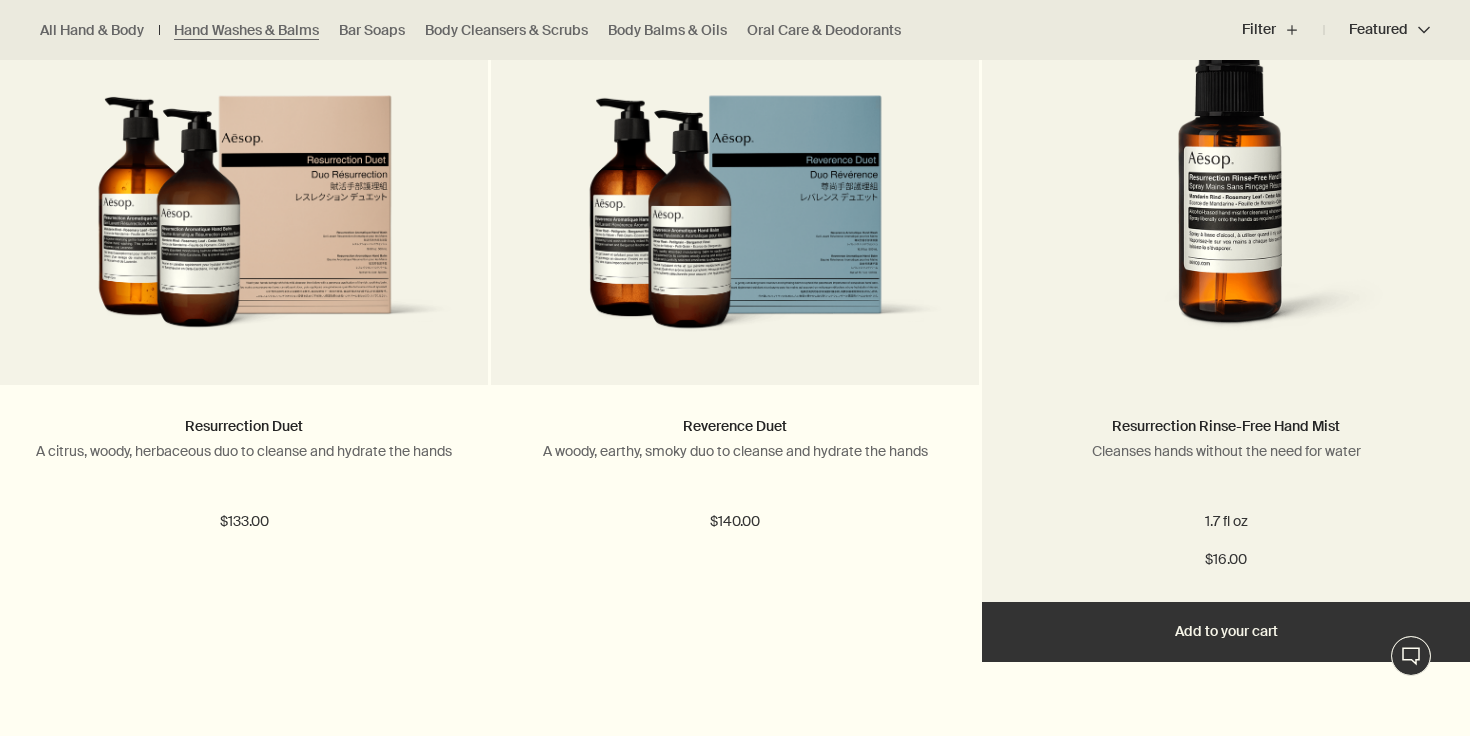 click on "Add Add to your cart" at bounding box center (1226, 632) 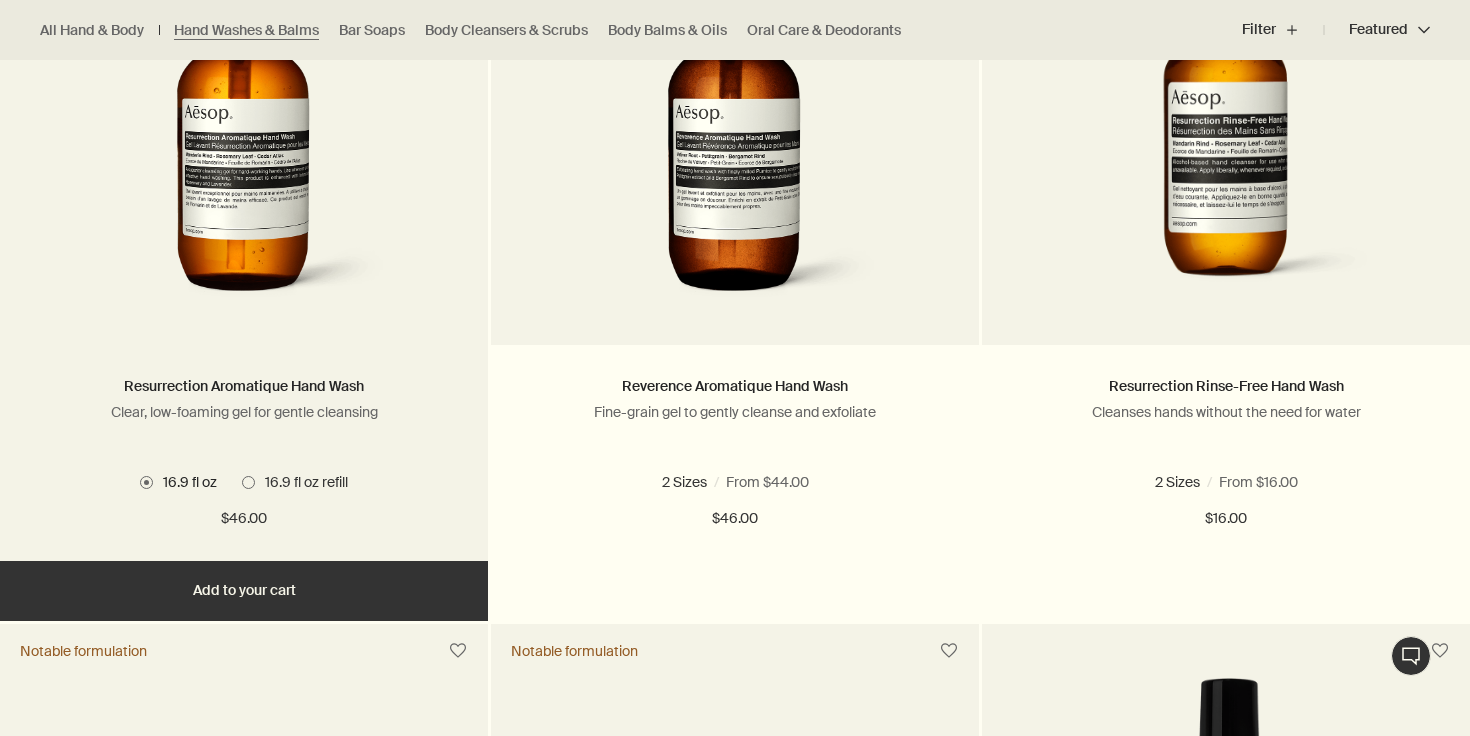 scroll, scrollTop: 1478, scrollLeft: 0, axis: vertical 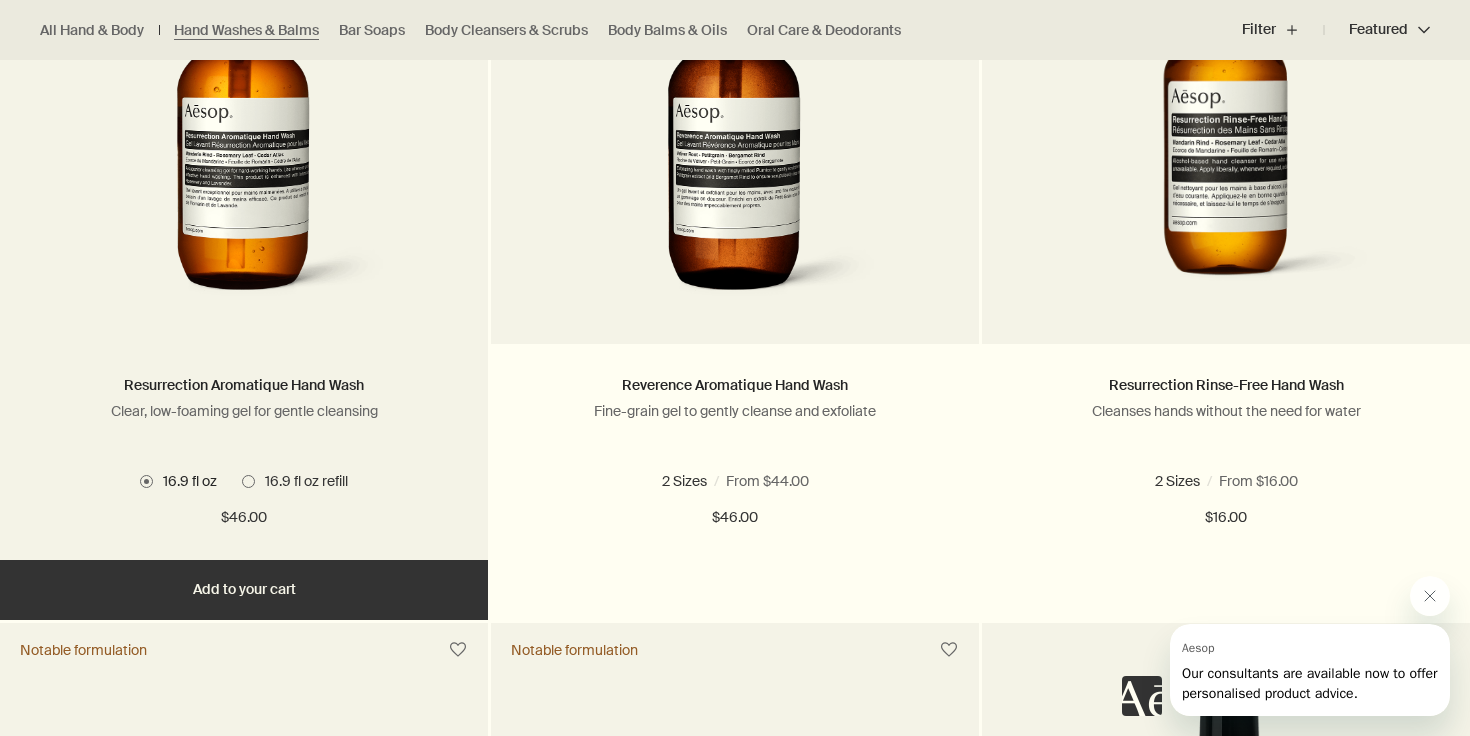 click at bounding box center [248, 481] 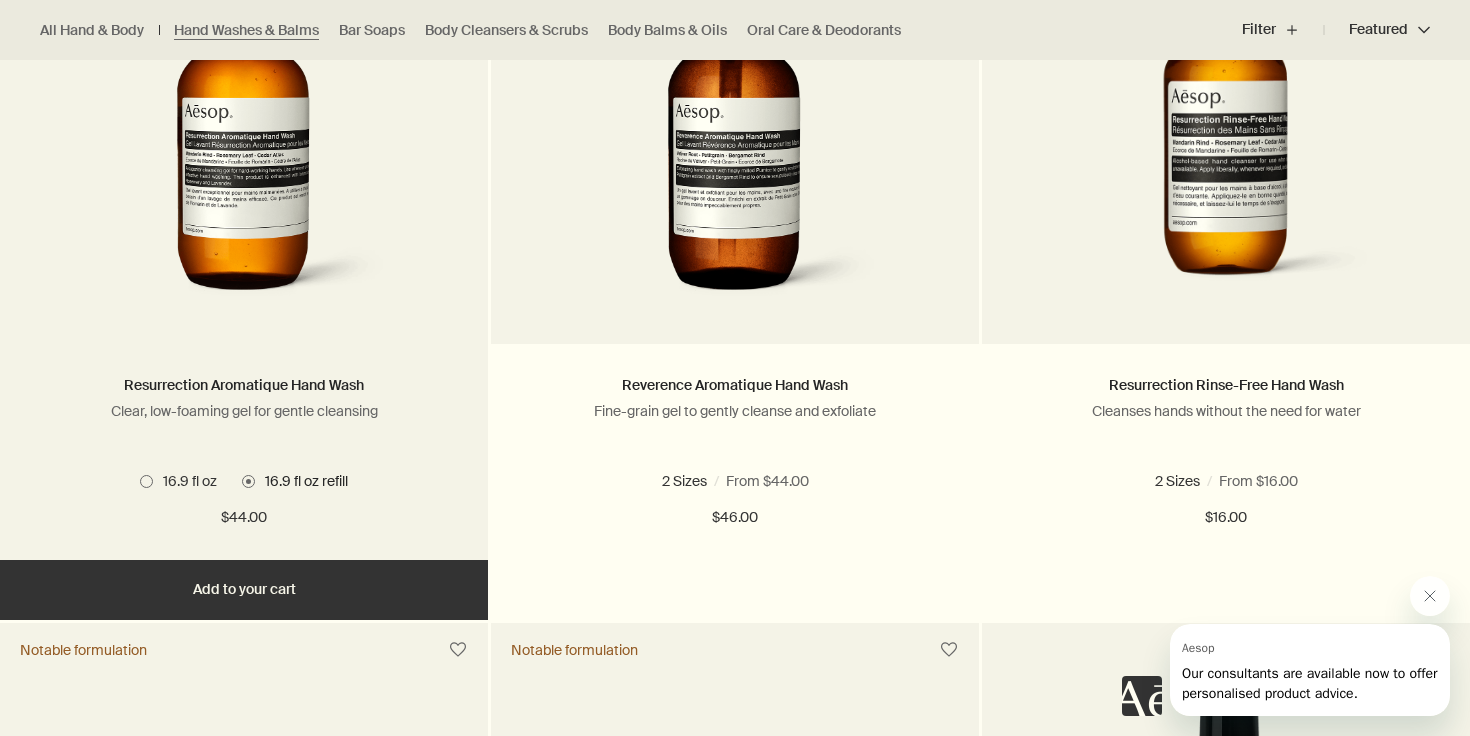 click on "Add Add to your cart" at bounding box center [244, 590] 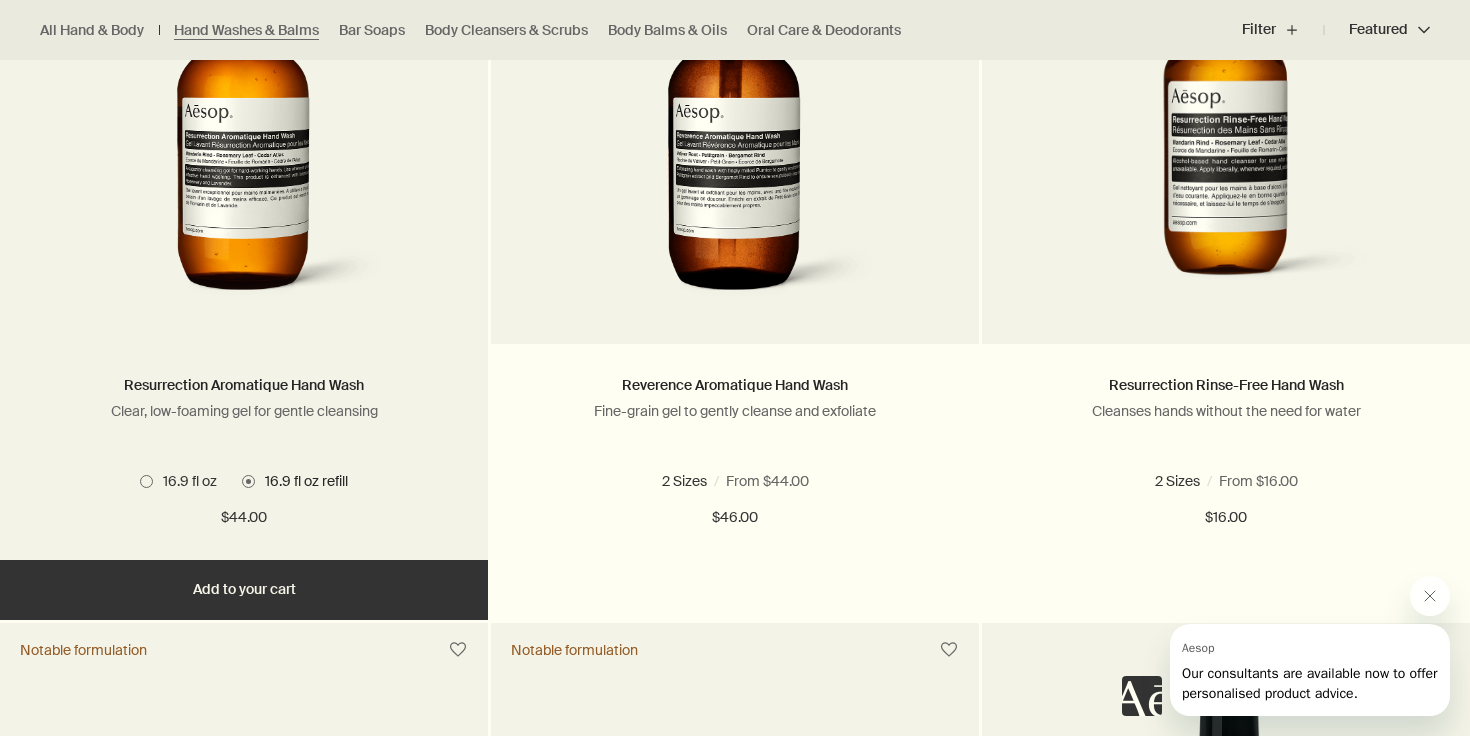 click on "Added Added to your cart Add Add to your cart" at bounding box center [244, 590] 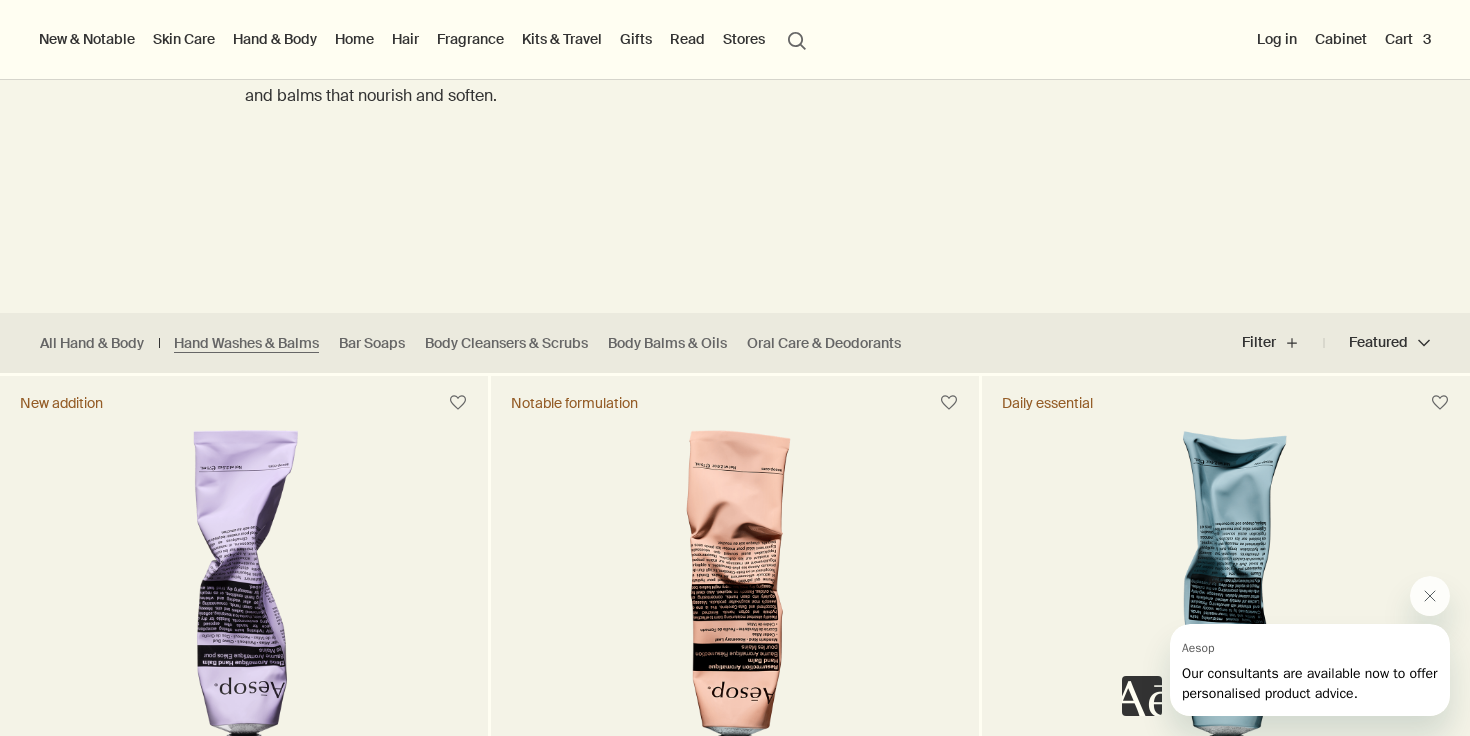 scroll, scrollTop: 0, scrollLeft: 0, axis: both 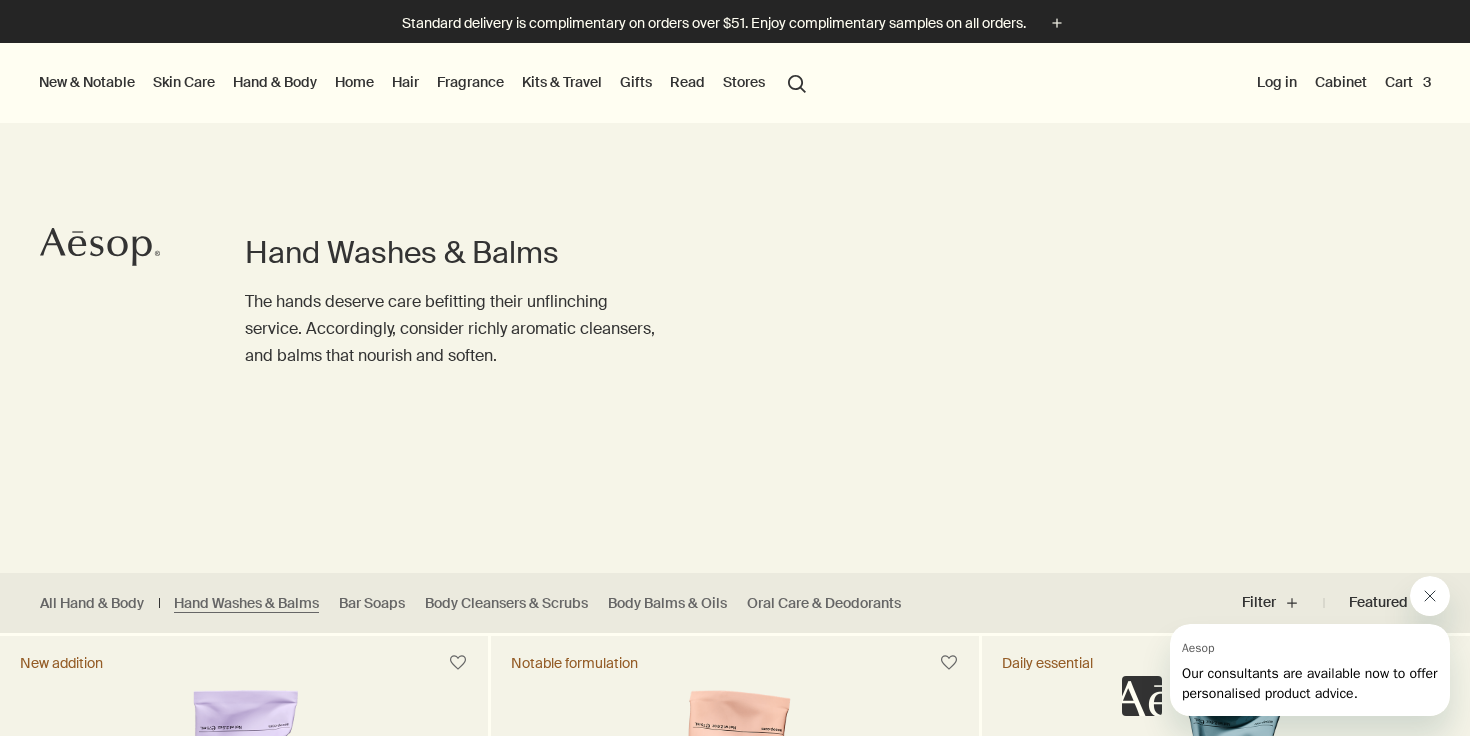 click 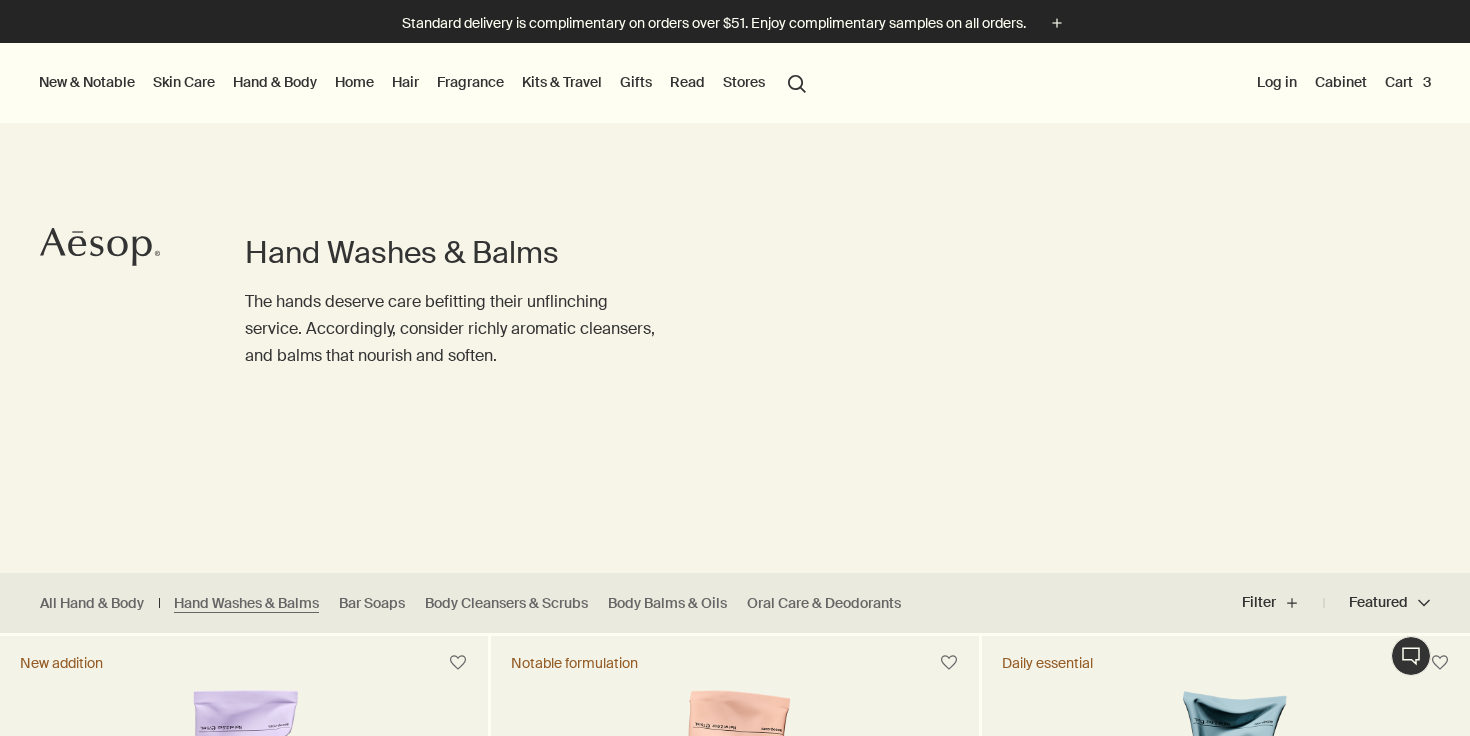 click on "Cart 3" at bounding box center (1408, 82) 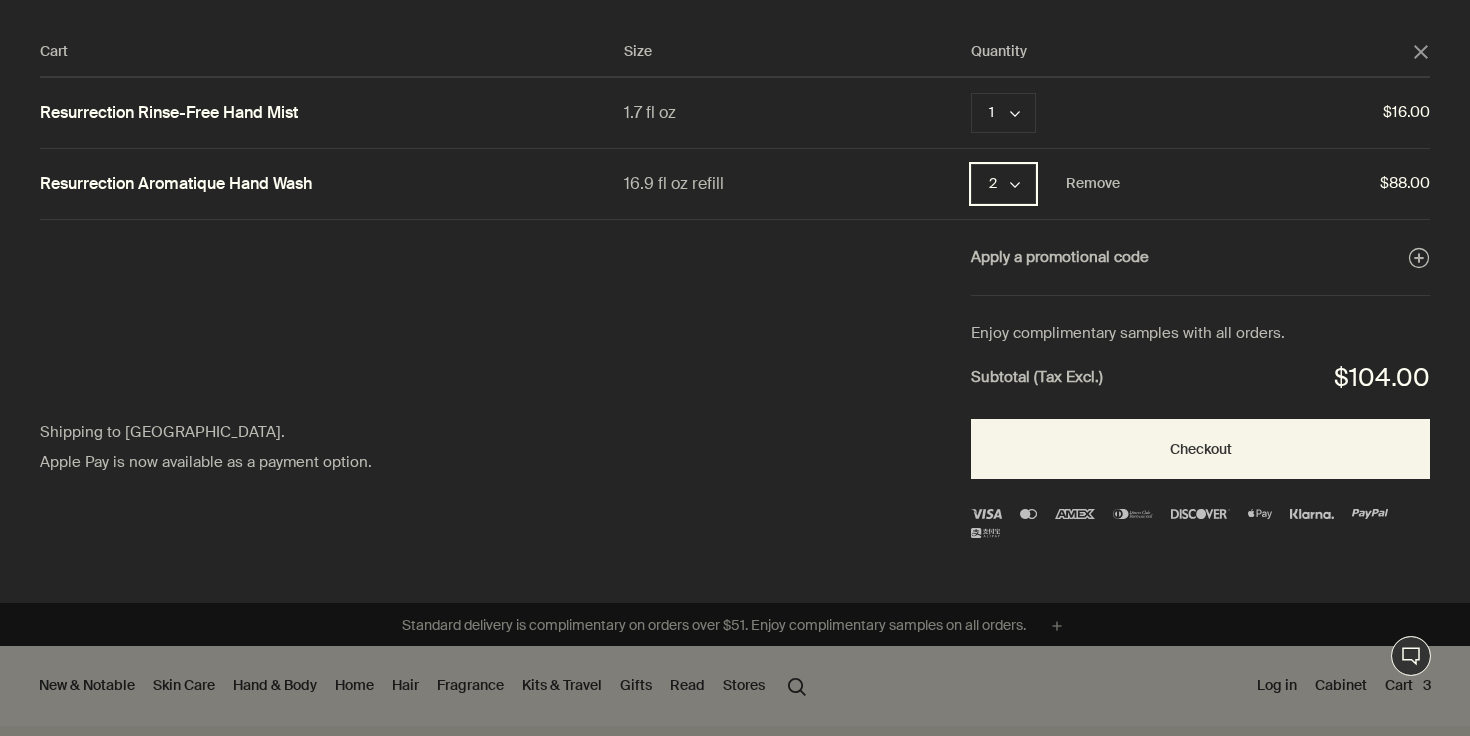 click on "2 chevron" at bounding box center (1003, 184) 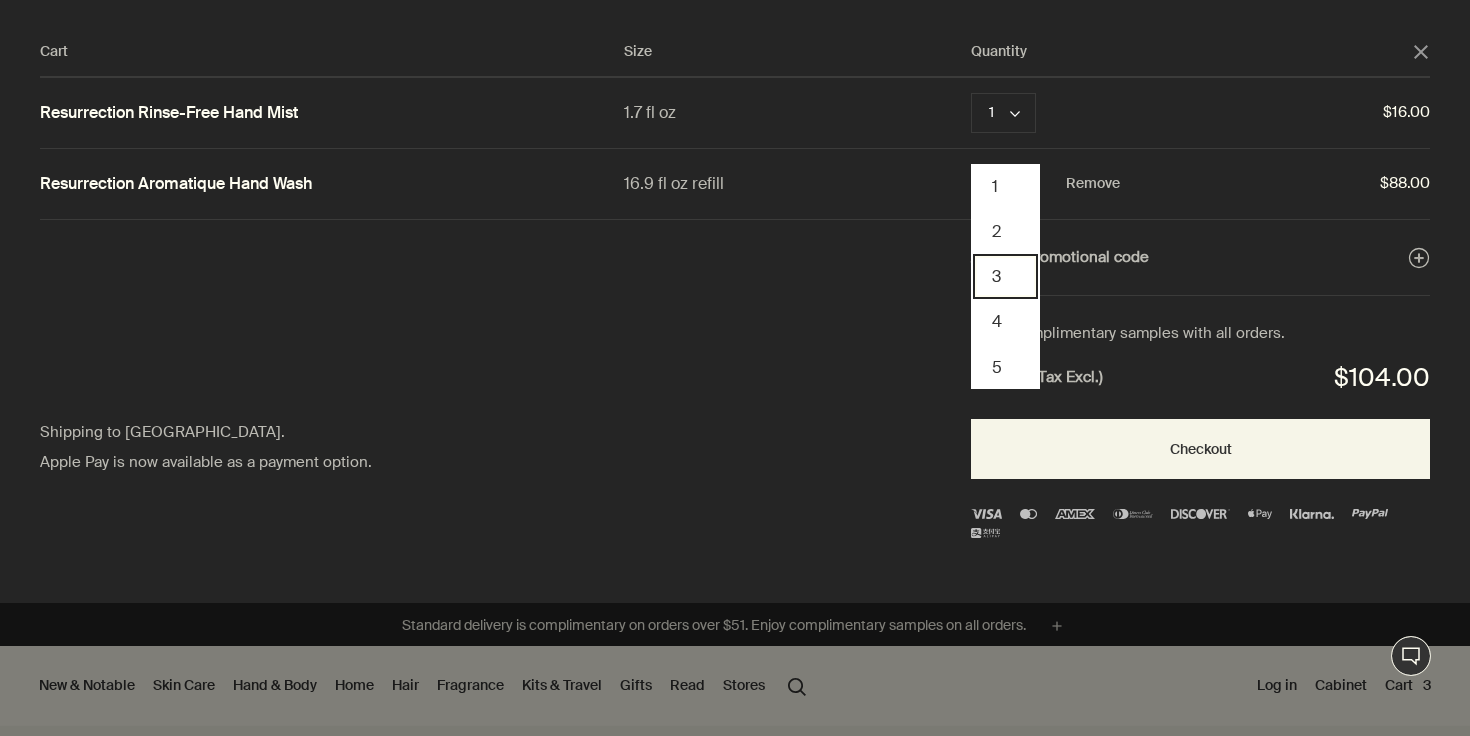 click on "3" at bounding box center (1005, 276) 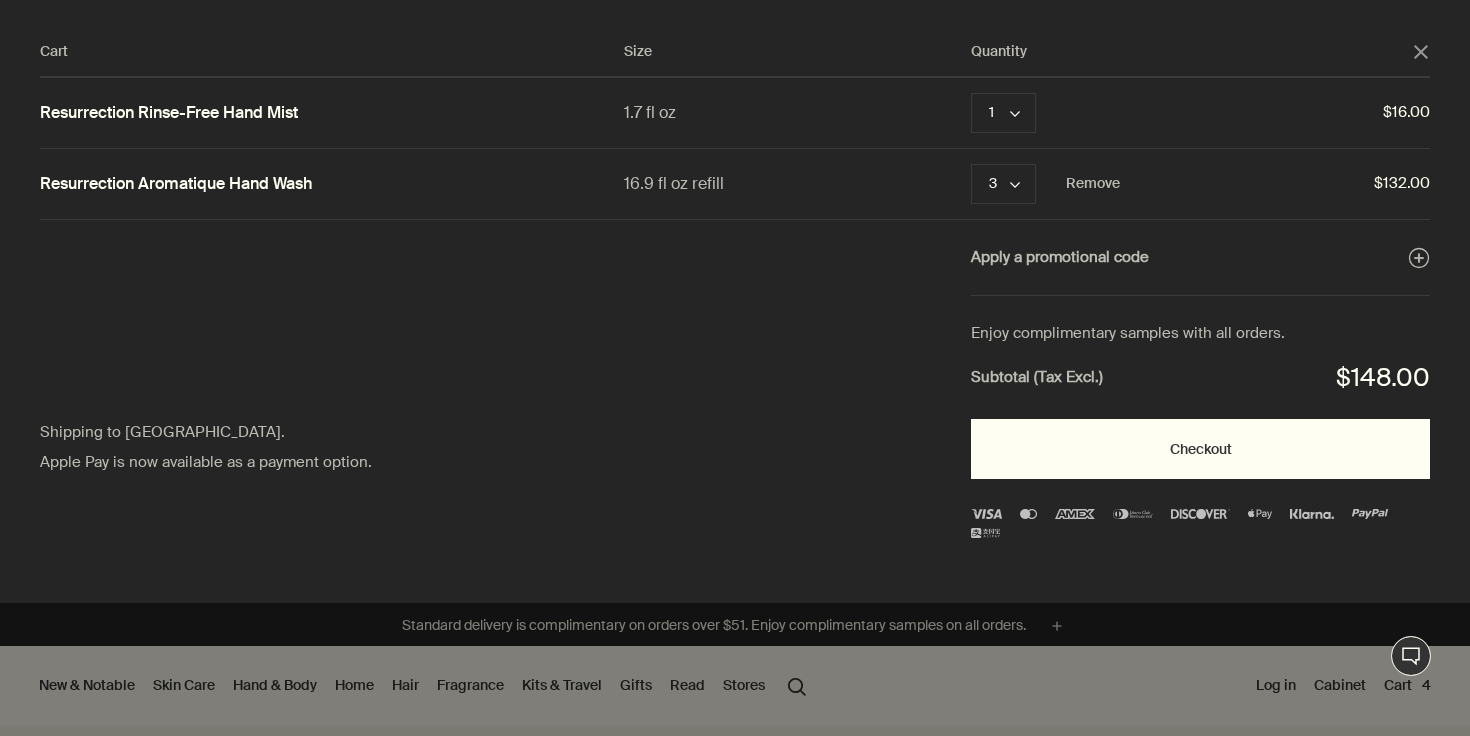 click on "Checkout" at bounding box center [1200, 449] 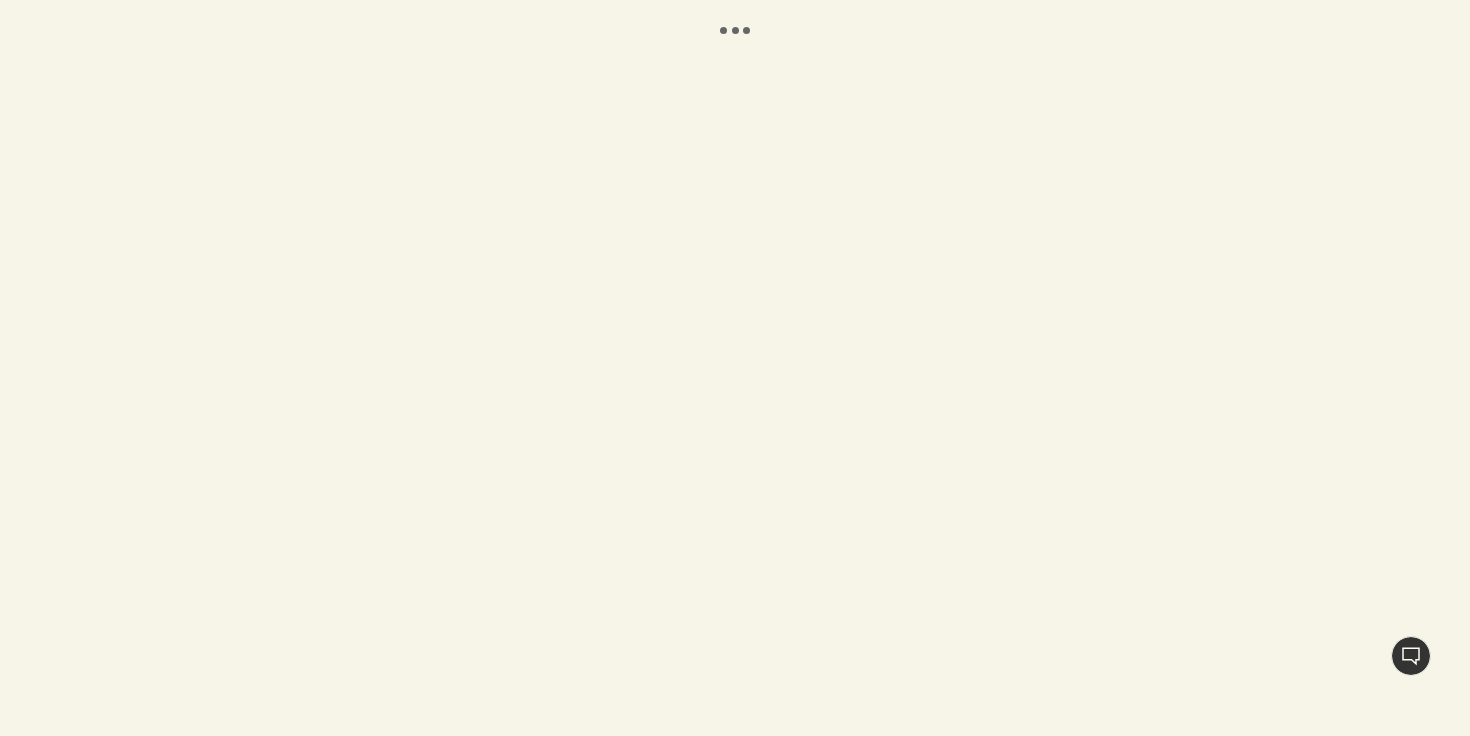 scroll, scrollTop: 0, scrollLeft: 0, axis: both 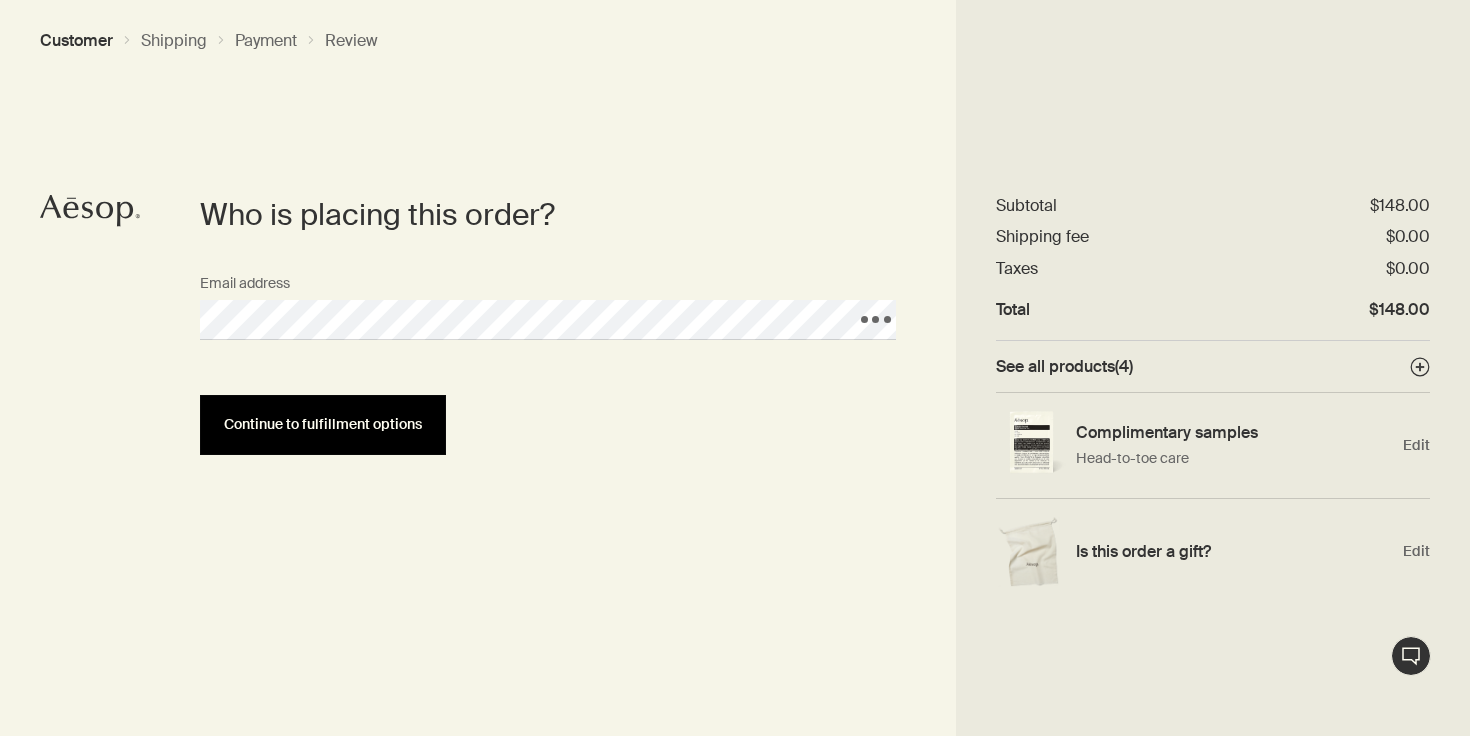 click on "Continue to fulfillment options" at bounding box center (323, 424) 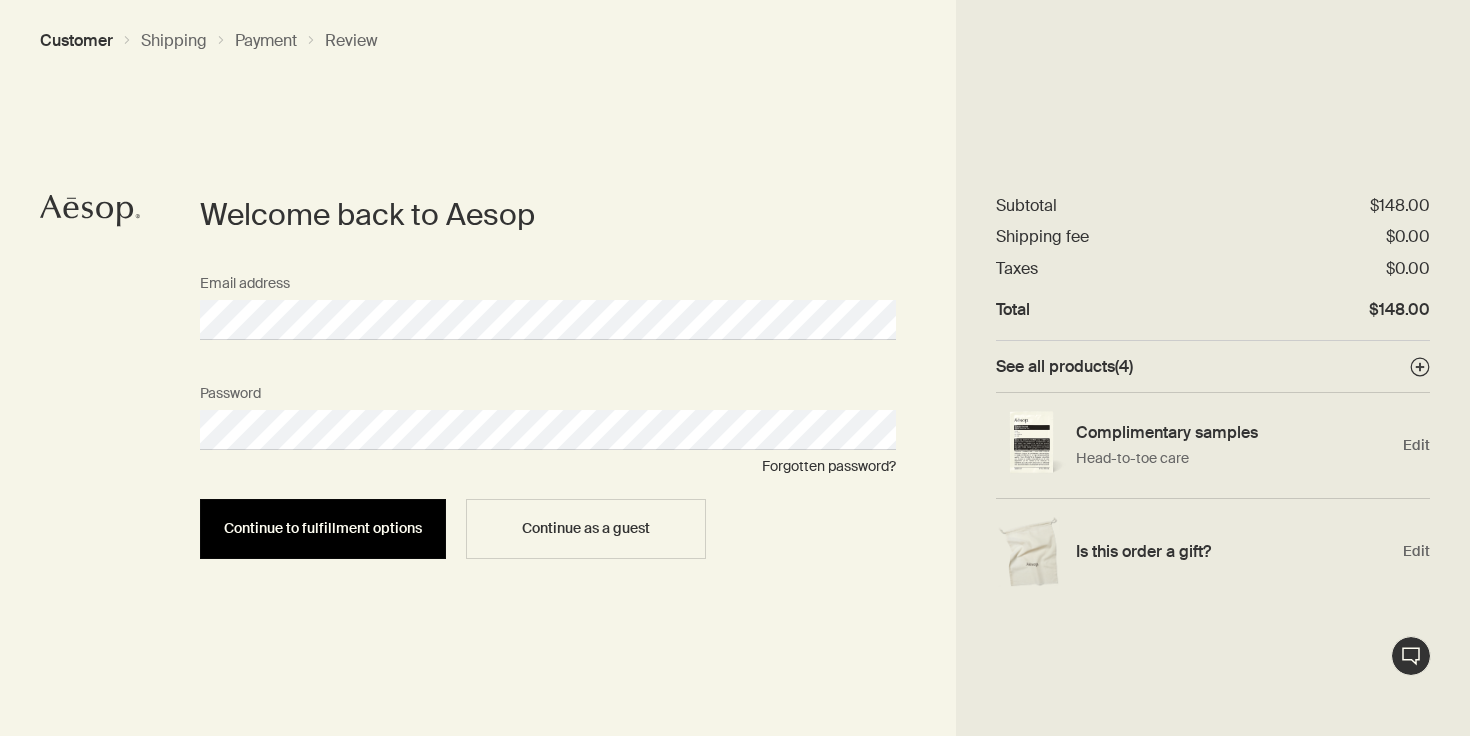 click on "Continue to fulfillment options" at bounding box center (323, 528) 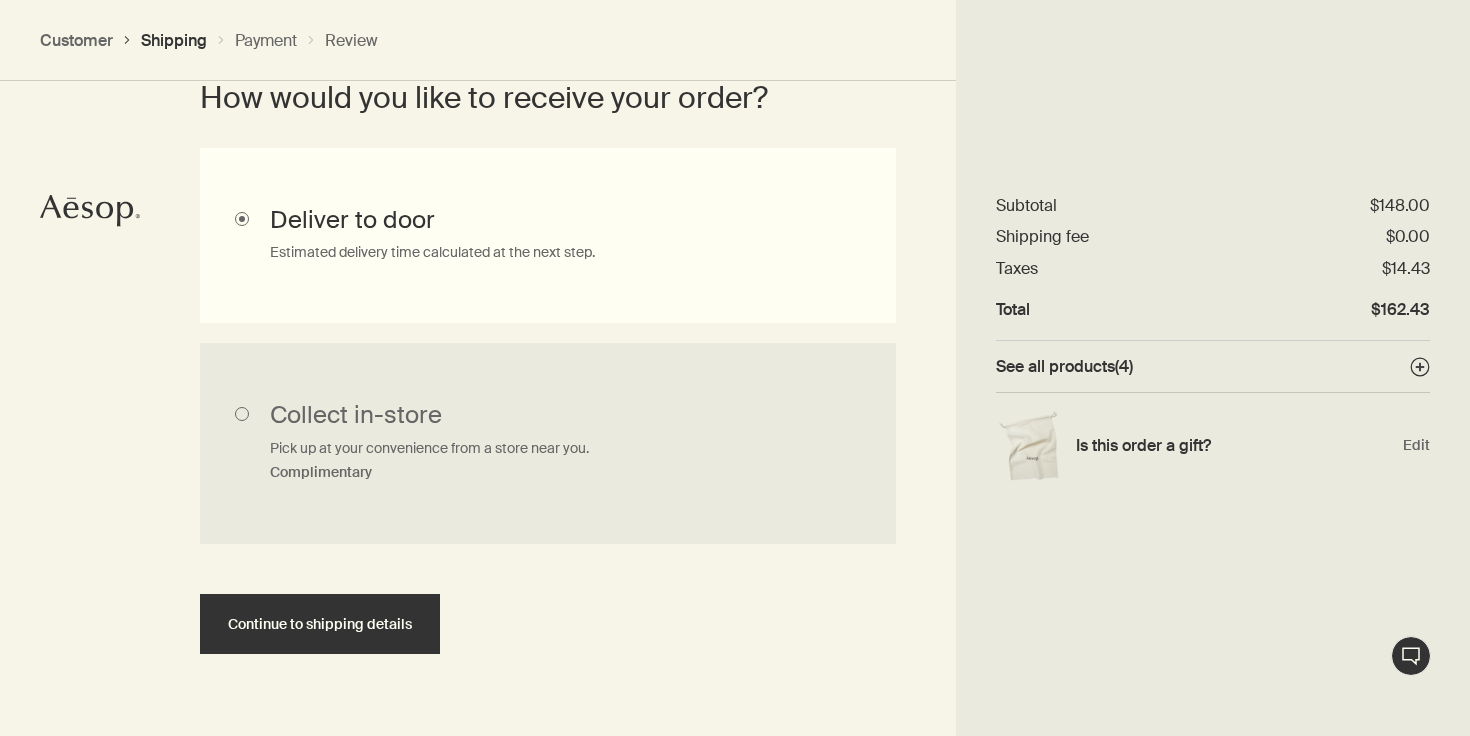 scroll, scrollTop: 585, scrollLeft: 0, axis: vertical 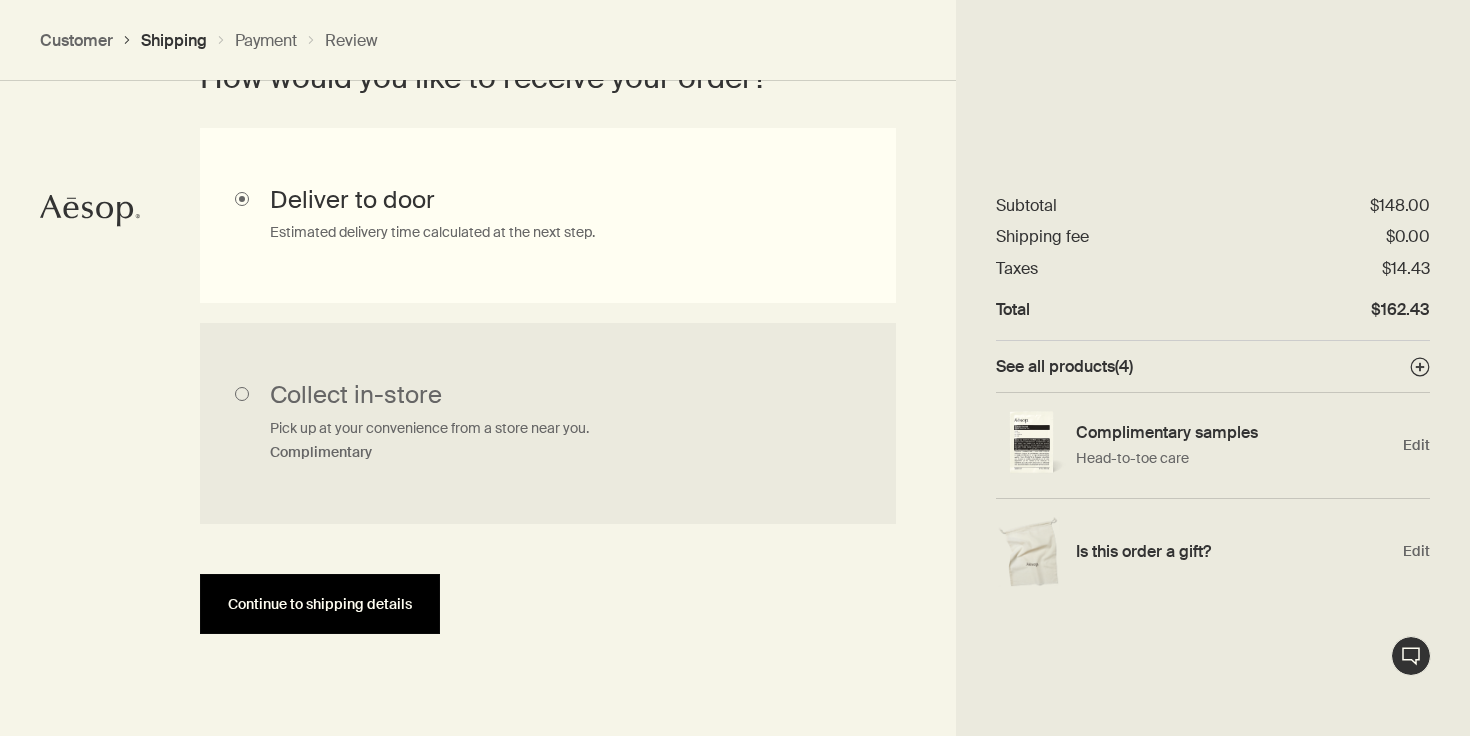 click on "Continue to shipping details" at bounding box center (320, 604) 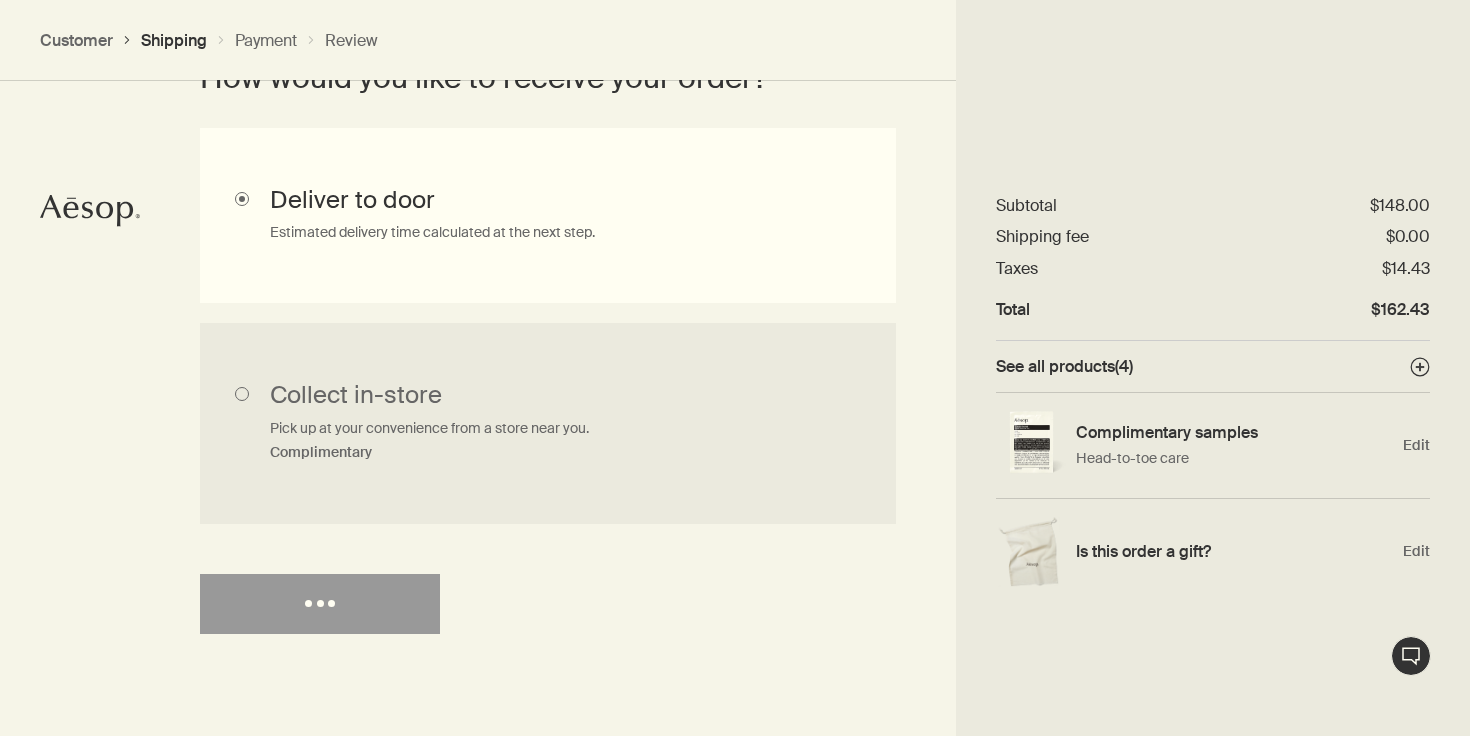 select on "US" 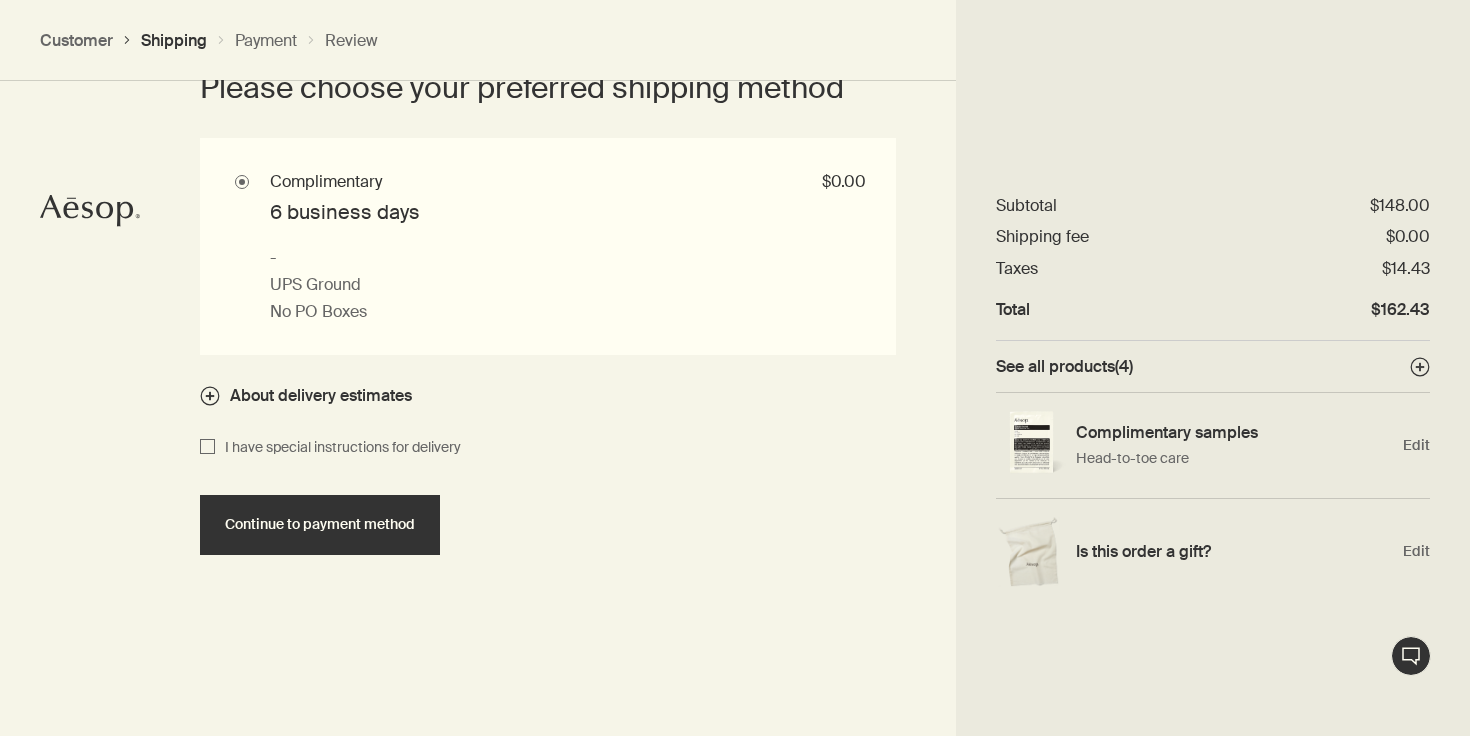 scroll, scrollTop: 1880, scrollLeft: 0, axis: vertical 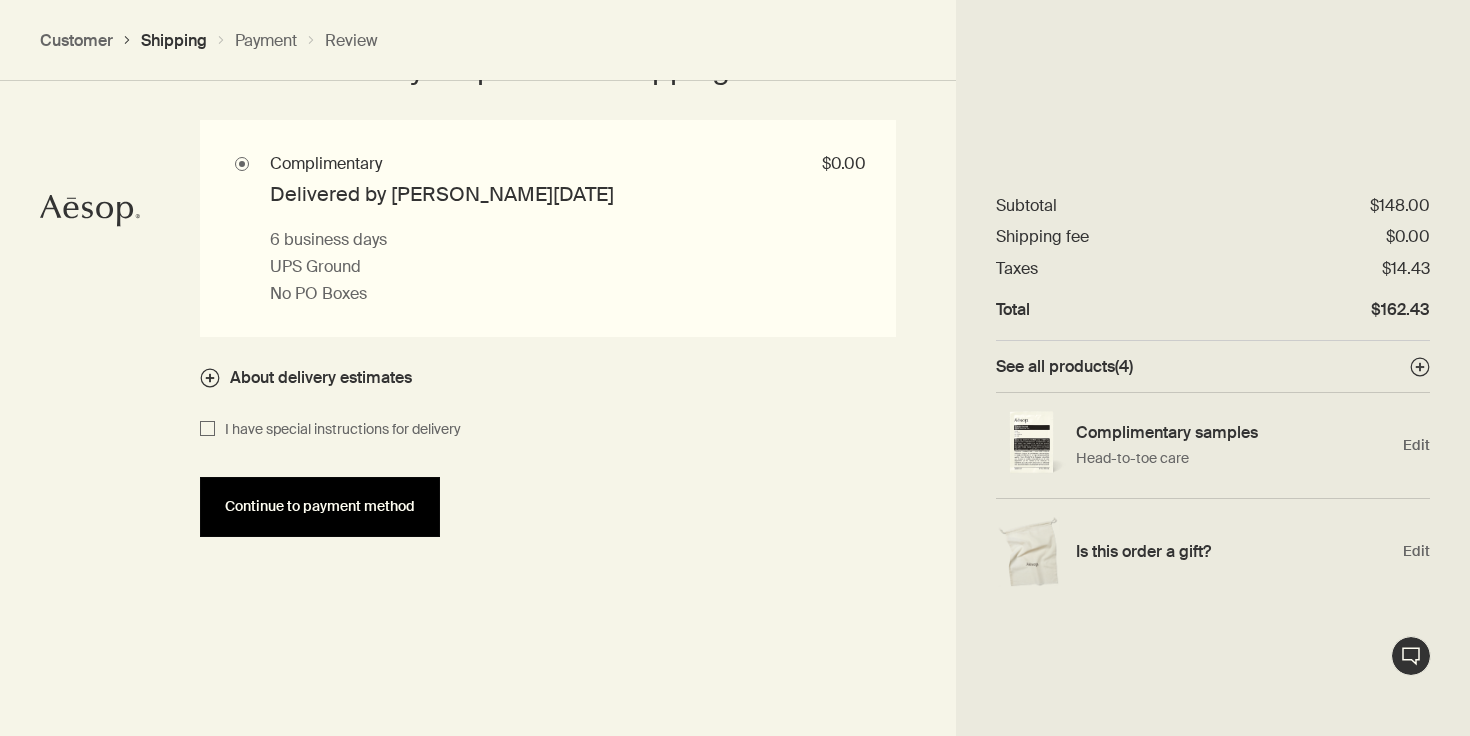 click on "Continue to payment method" at bounding box center [320, 506] 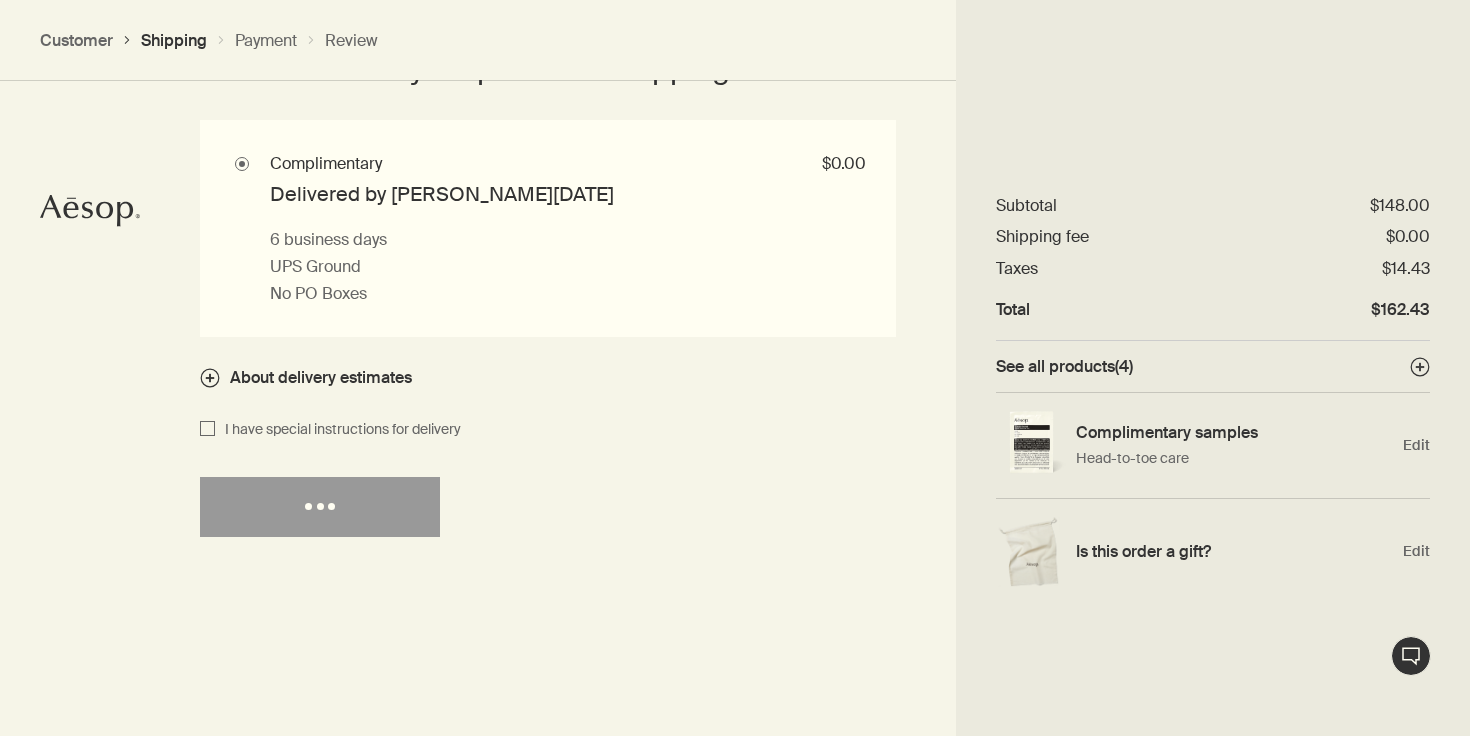 select on "US" 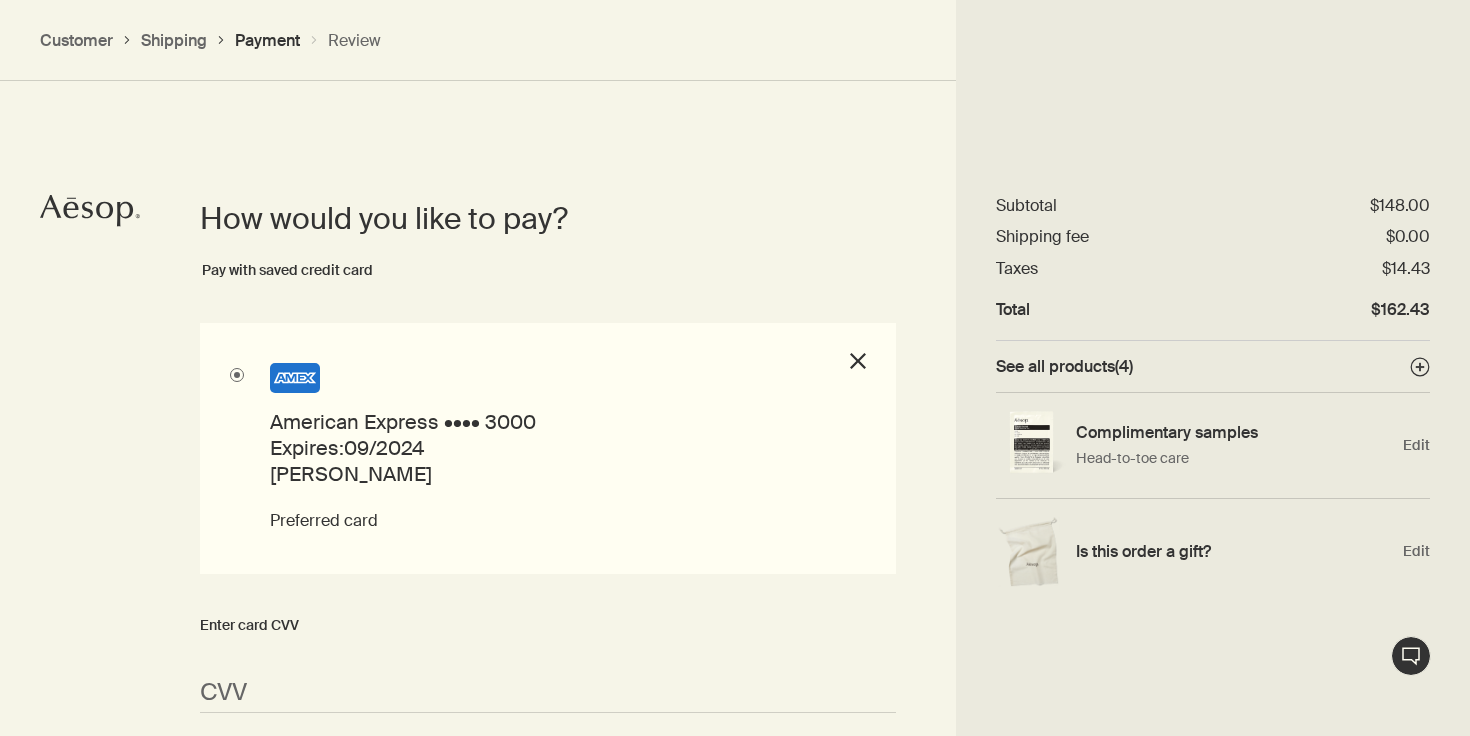 scroll, scrollTop: 1418, scrollLeft: 0, axis: vertical 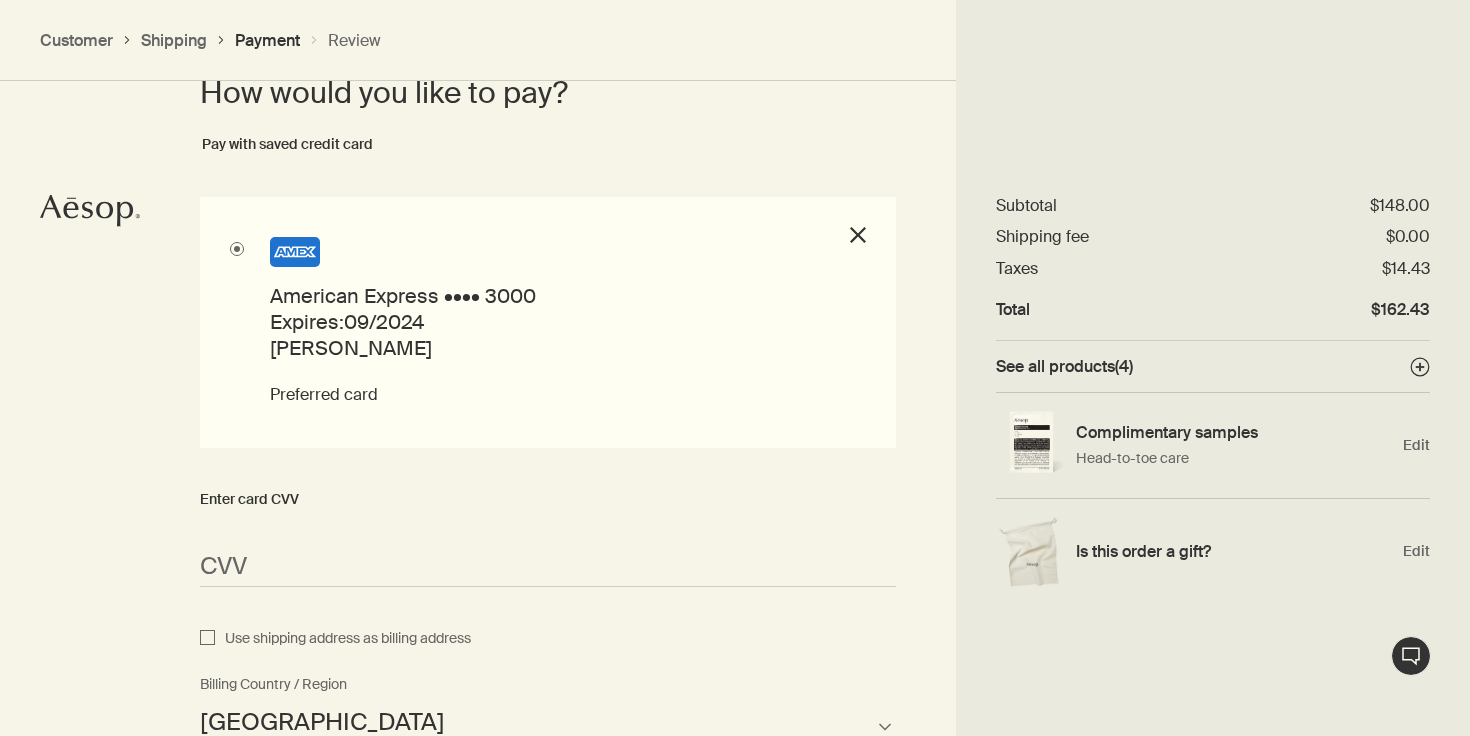 click on "close" at bounding box center (858, 238) 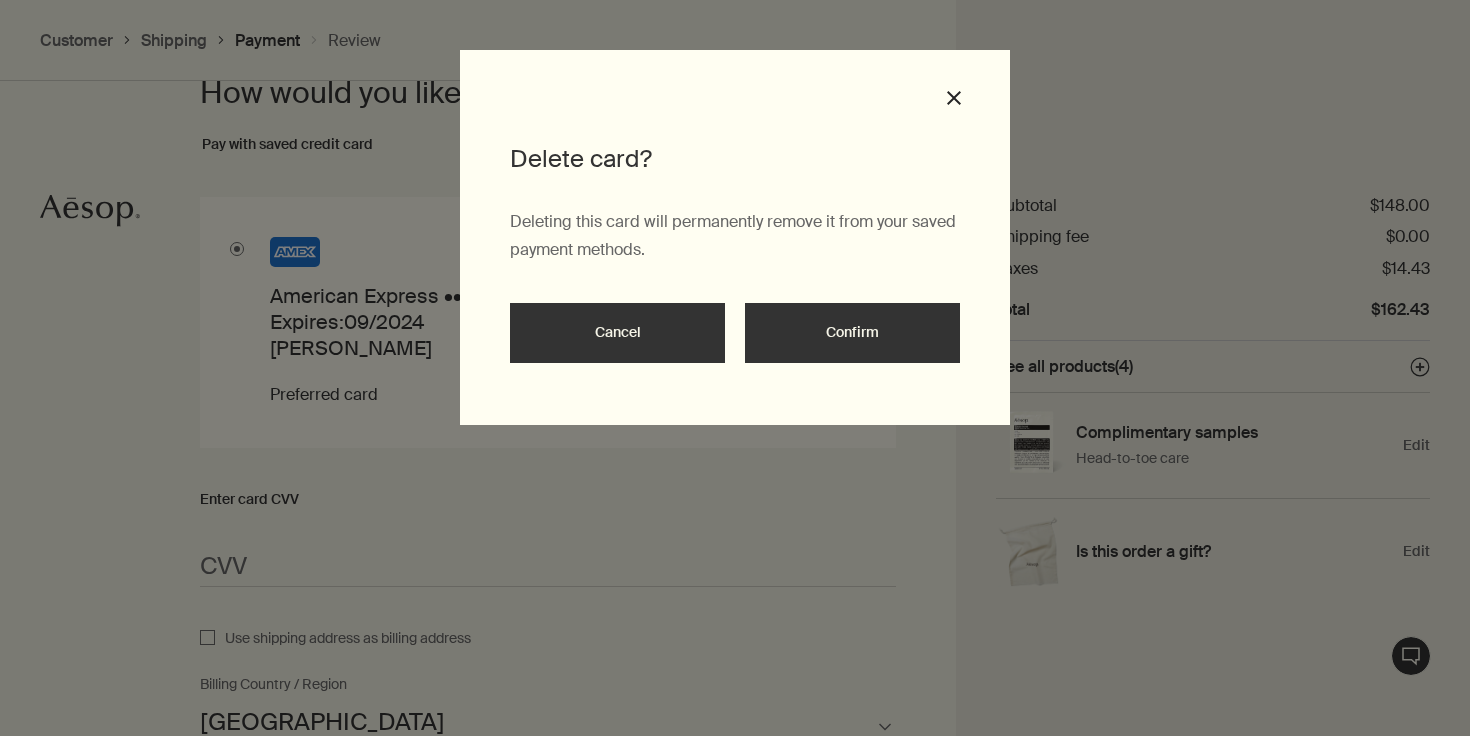 click on "Cancel" at bounding box center [617, 333] 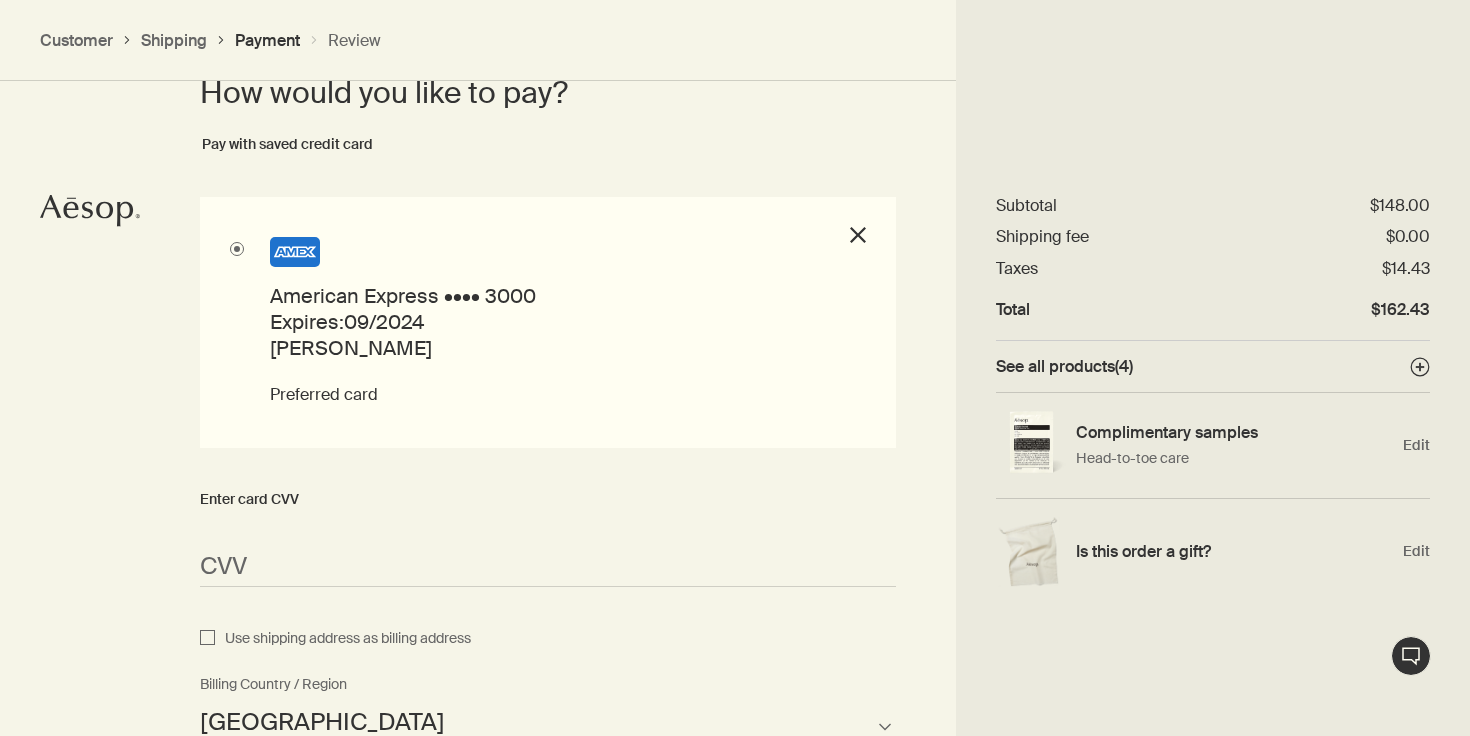 click on "close" at bounding box center (858, 238) 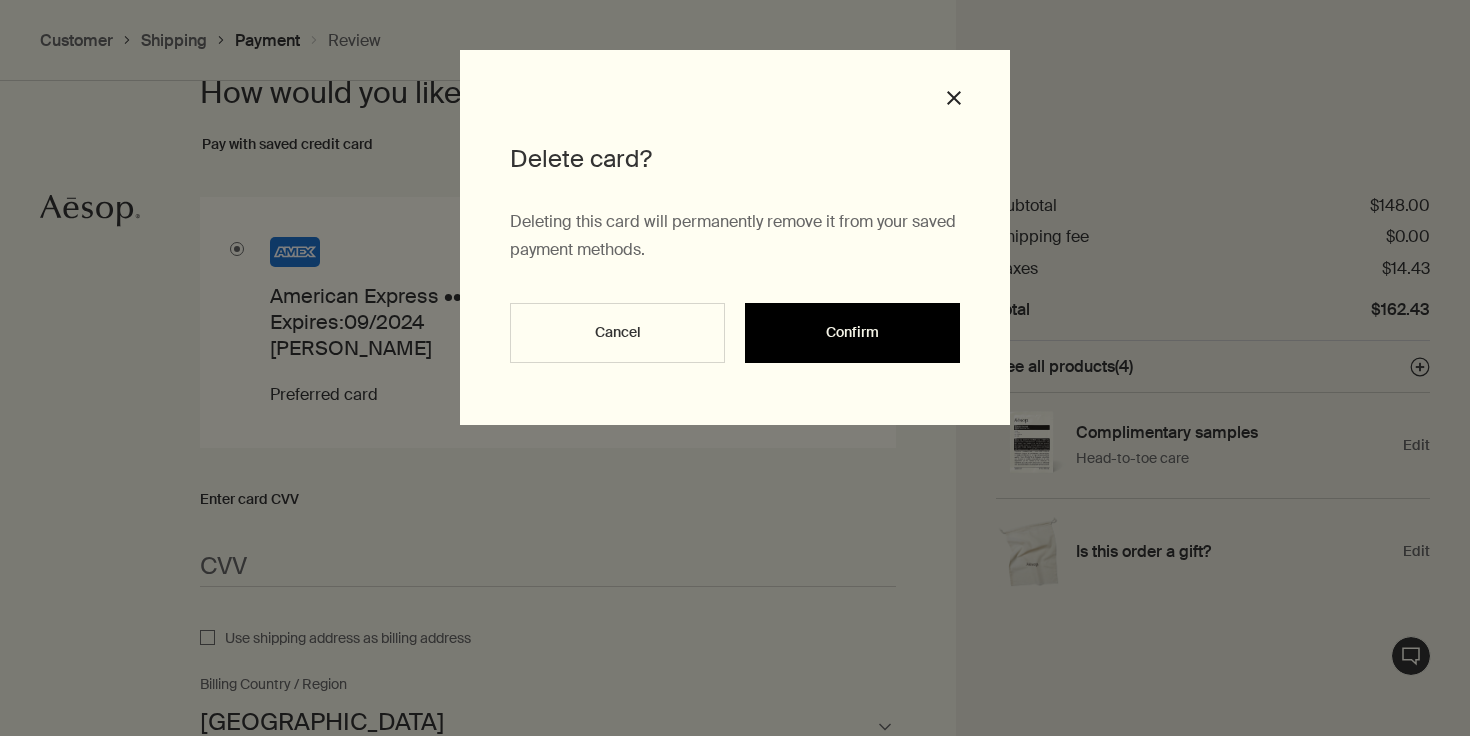 click on "Confirm" at bounding box center (852, 333) 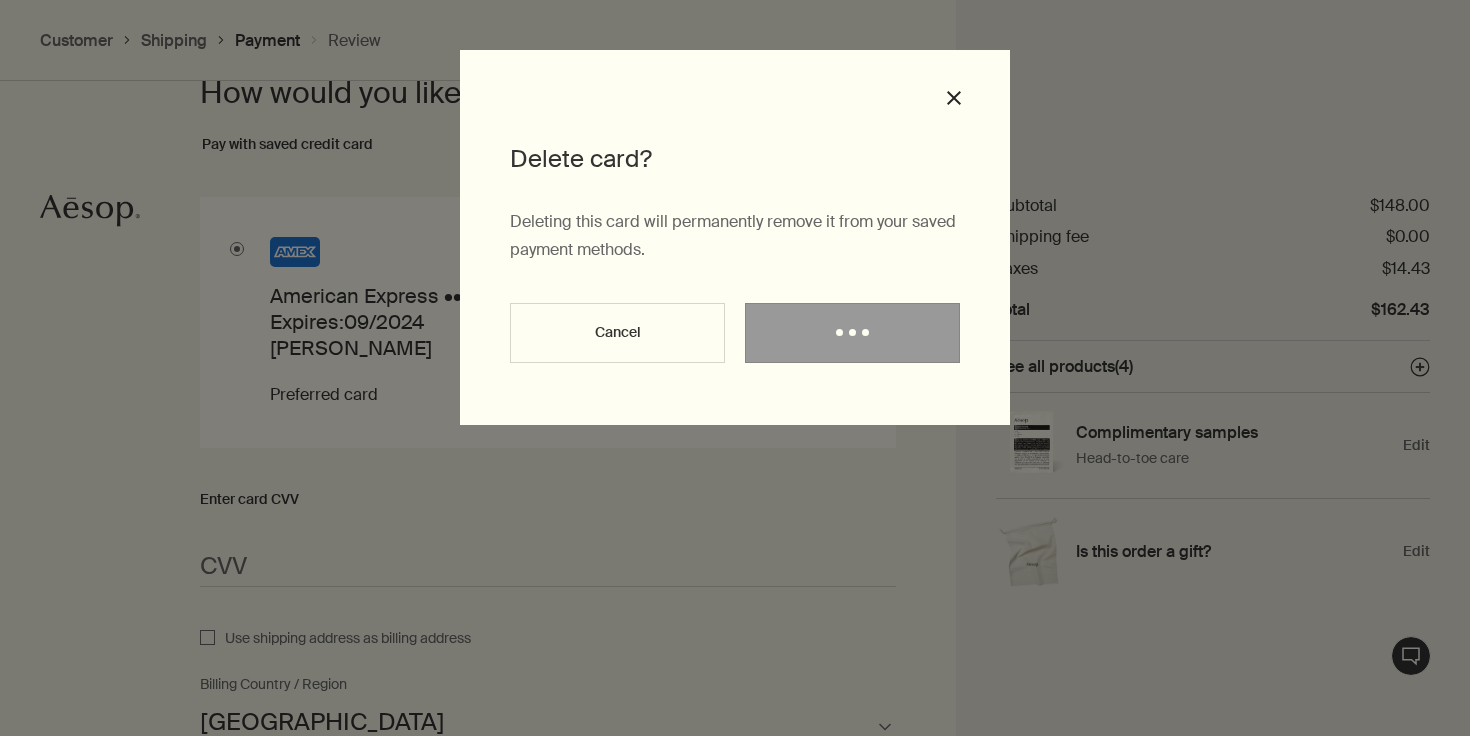 select on "US" 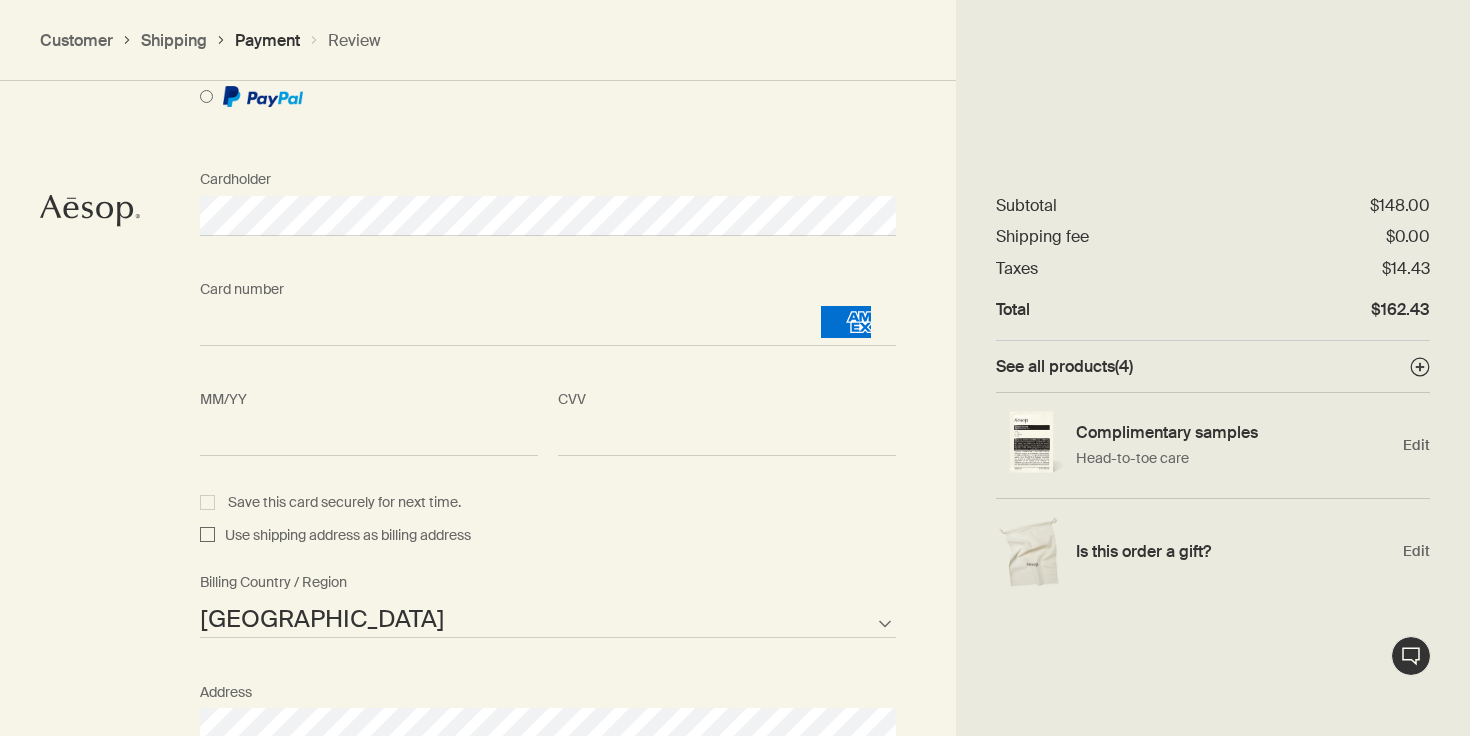 scroll, scrollTop: 1802, scrollLeft: 0, axis: vertical 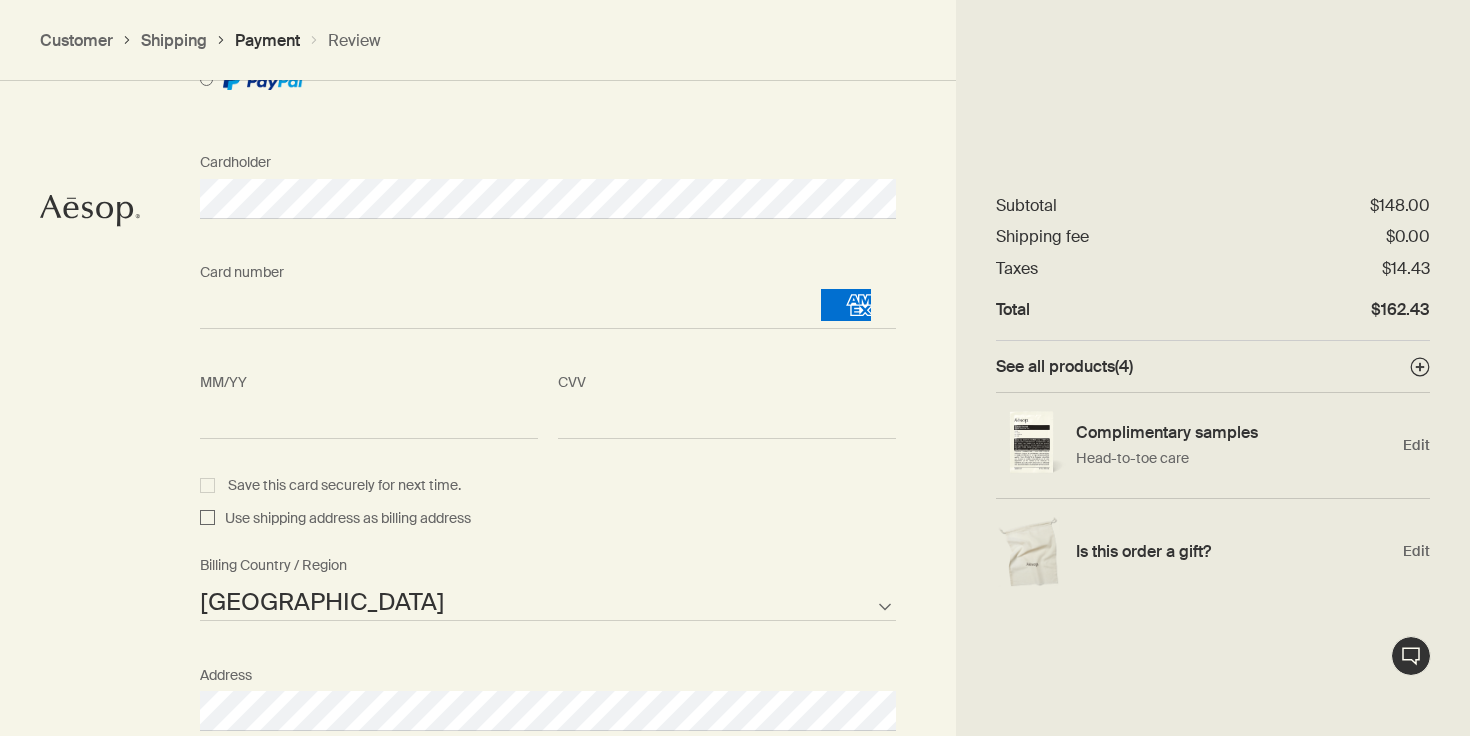 click on "Save this card securely for next time." at bounding box center (330, 485) 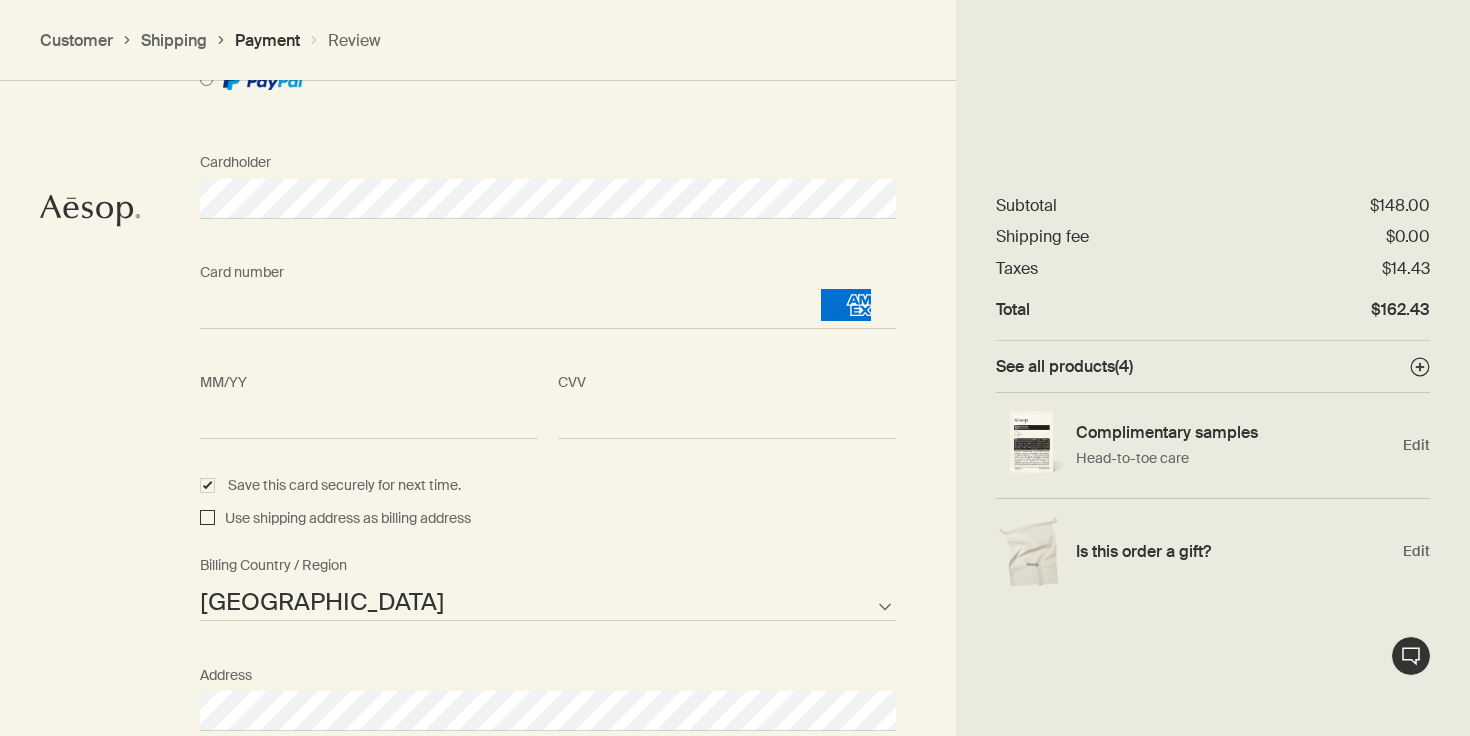 click on "Use shipping address as billing address" at bounding box center [207, 519] 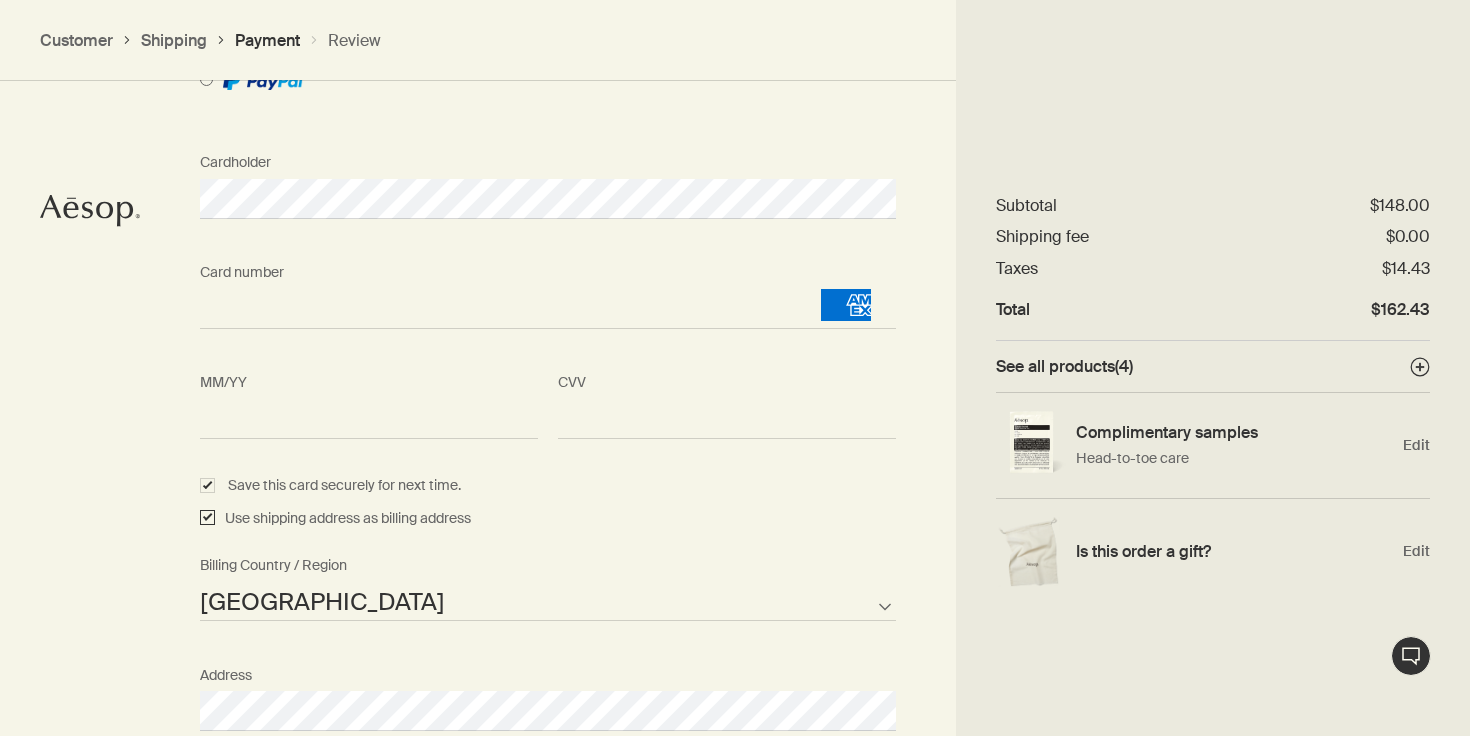 checkbox on "true" 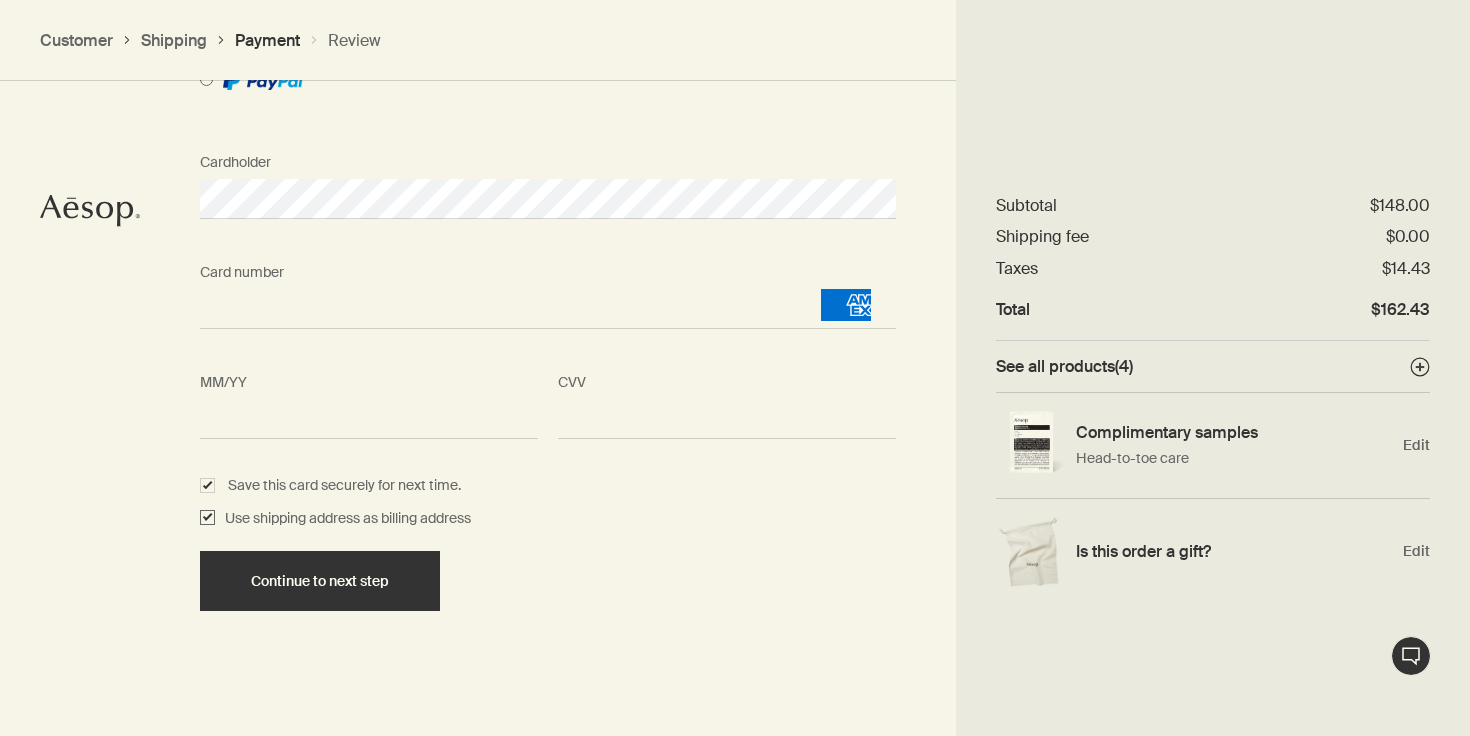 scroll, scrollTop: 1810, scrollLeft: 0, axis: vertical 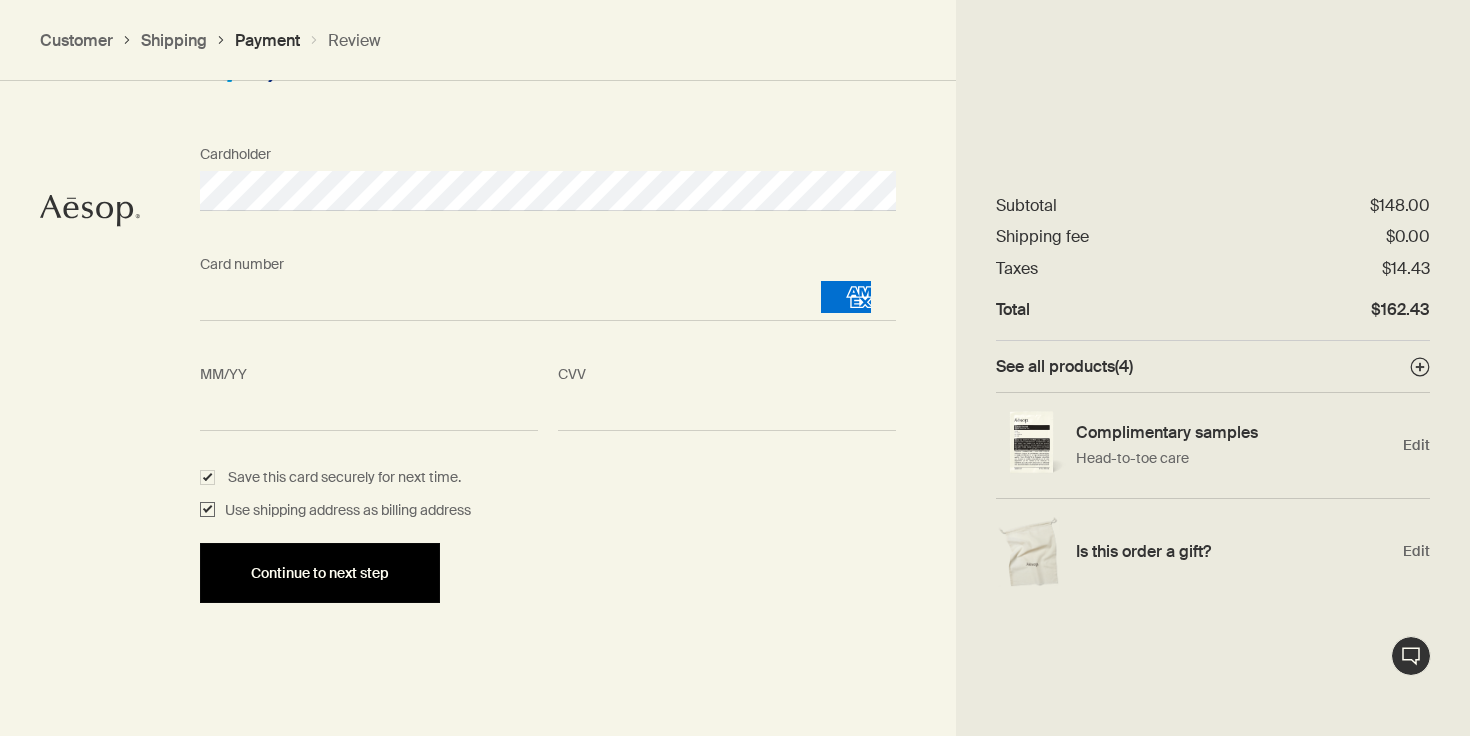 click on "Continue to next step" at bounding box center [320, 573] 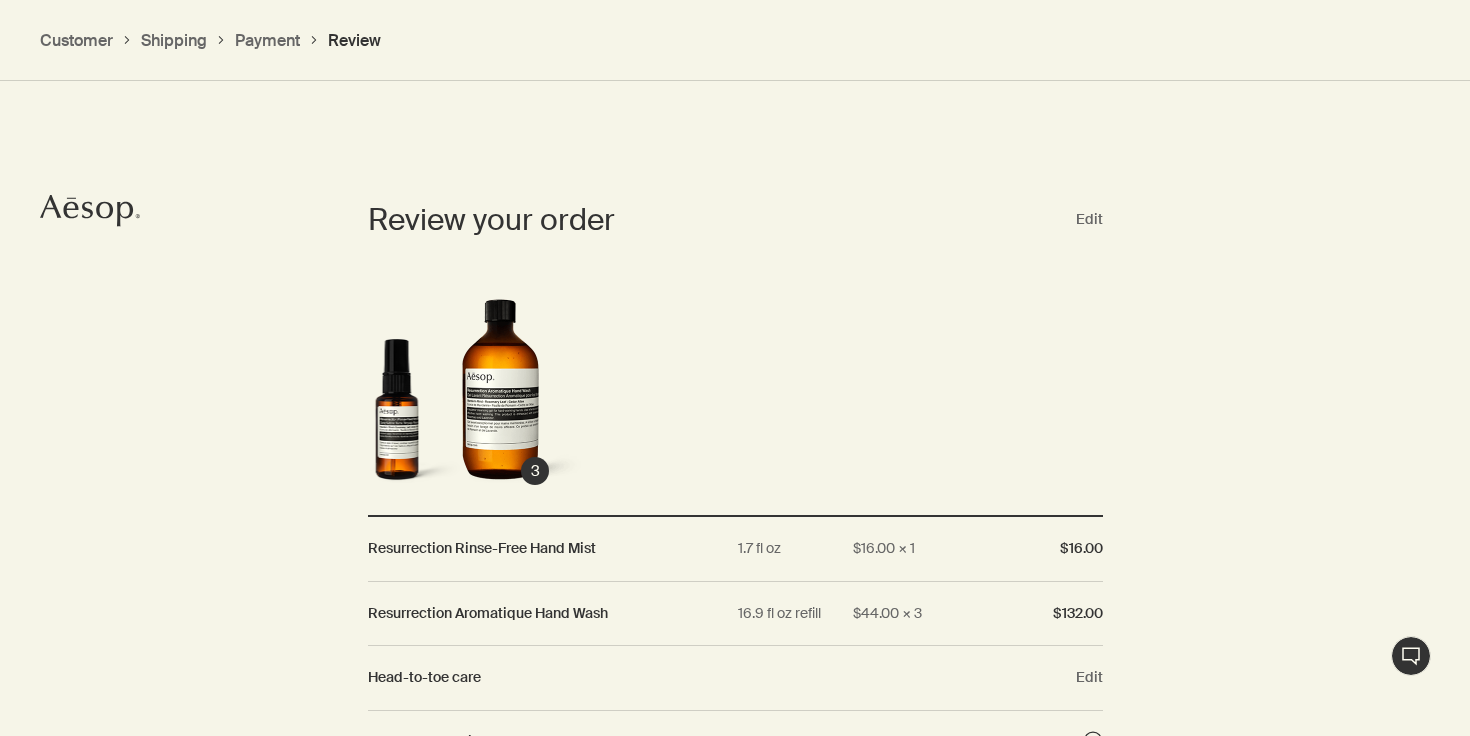 scroll, scrollTop: 1795, scrollLeft: 0, axis: vertical 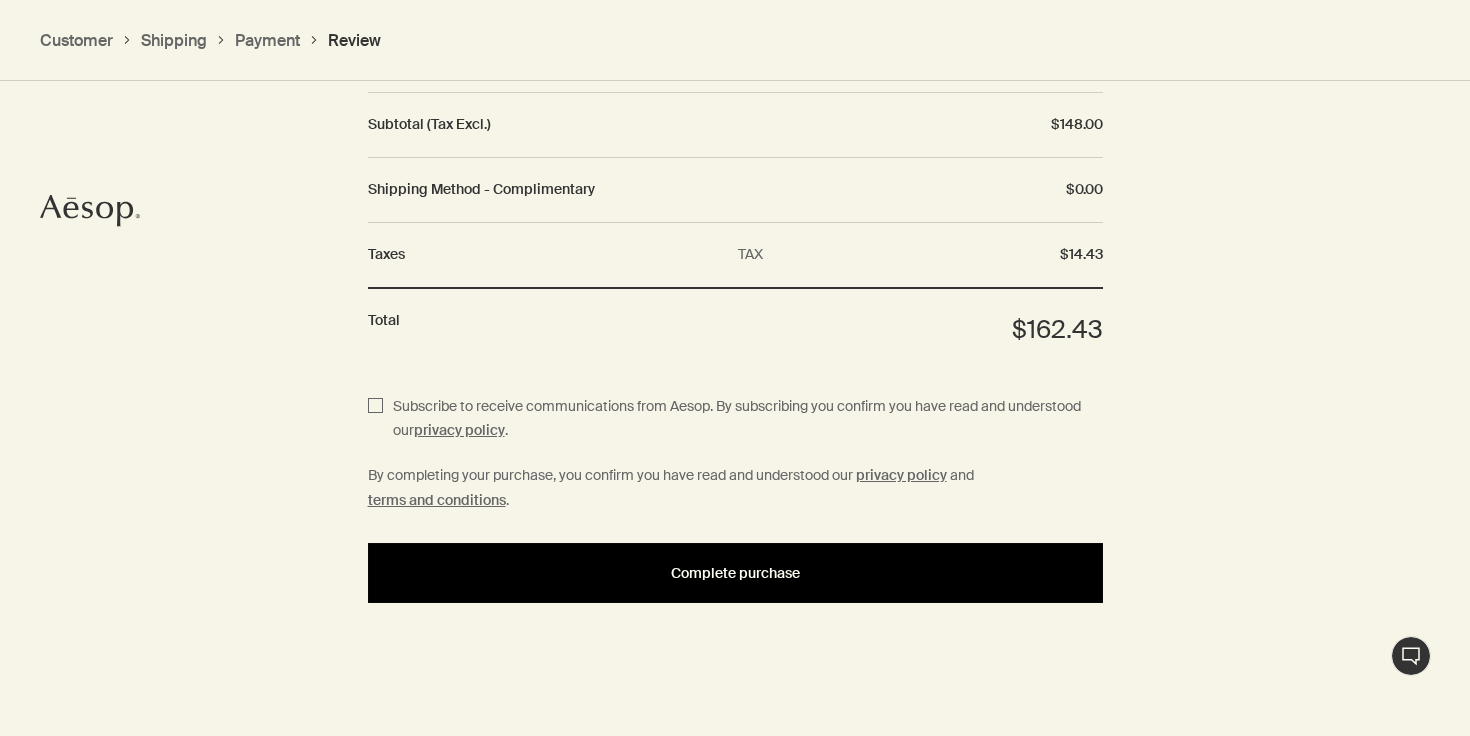 click on "Complete purchase" at bounding box center [735, 573] 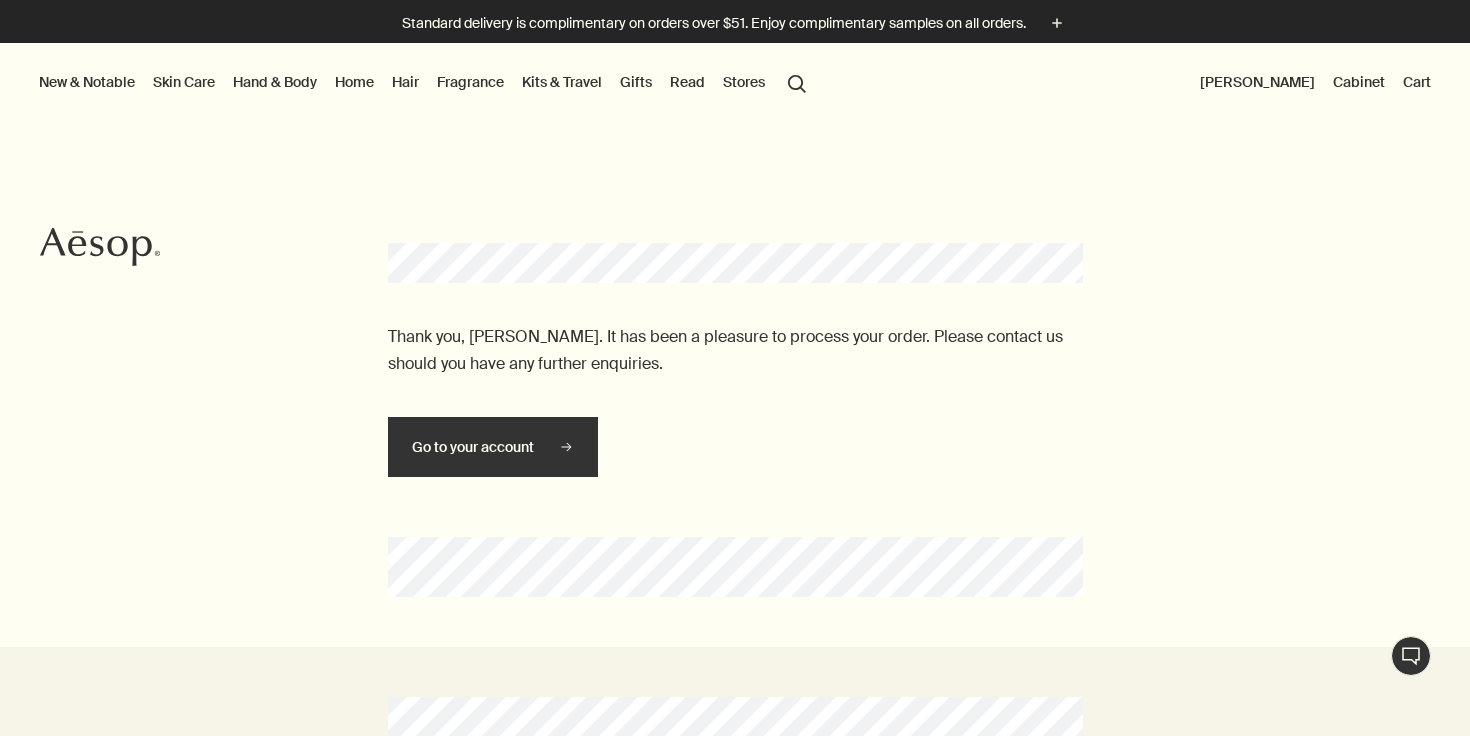 scroll, scrollTop: 0, scrollLeft: 0, axis: both 